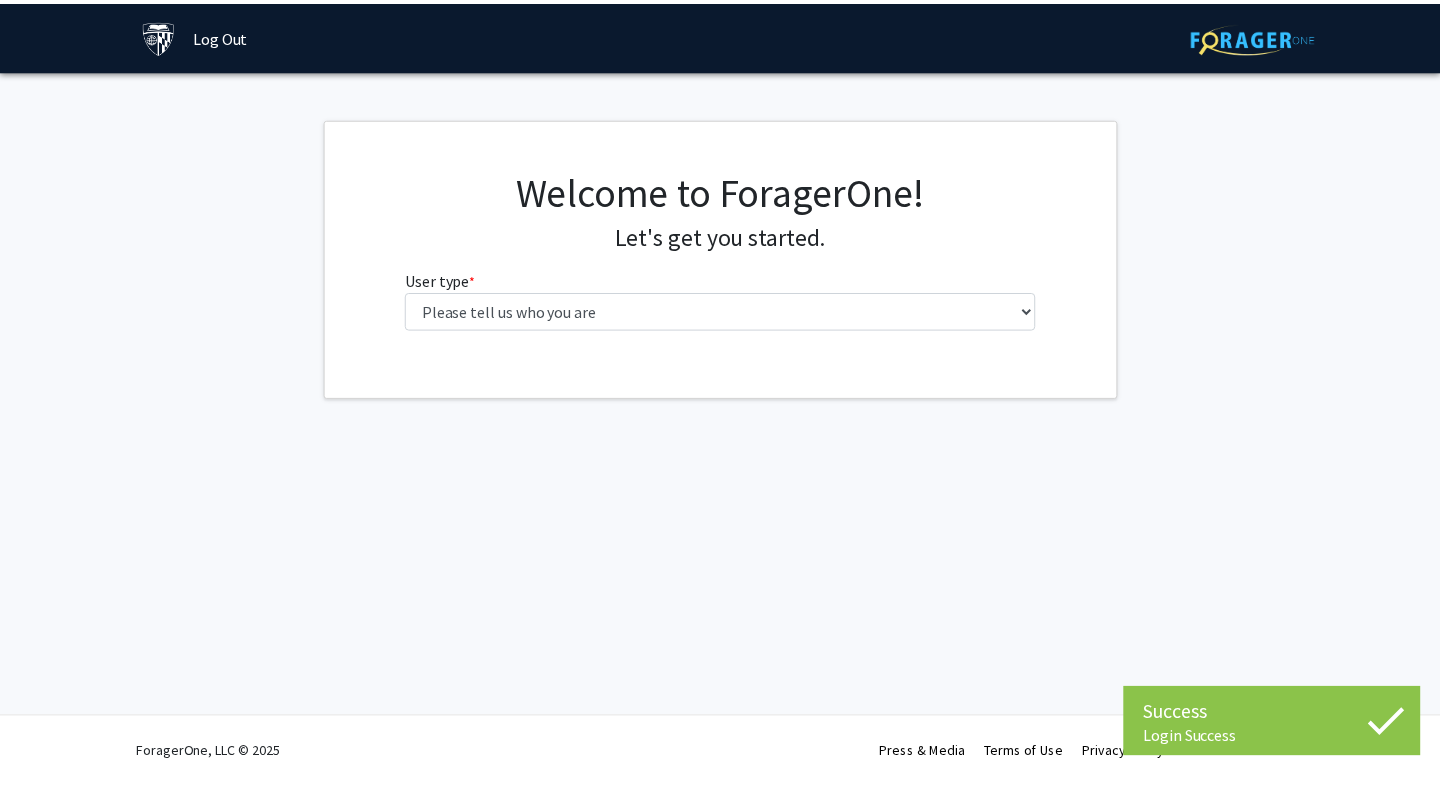 scroll, scrollTop: 0, scrollLeft: 0, axis: both 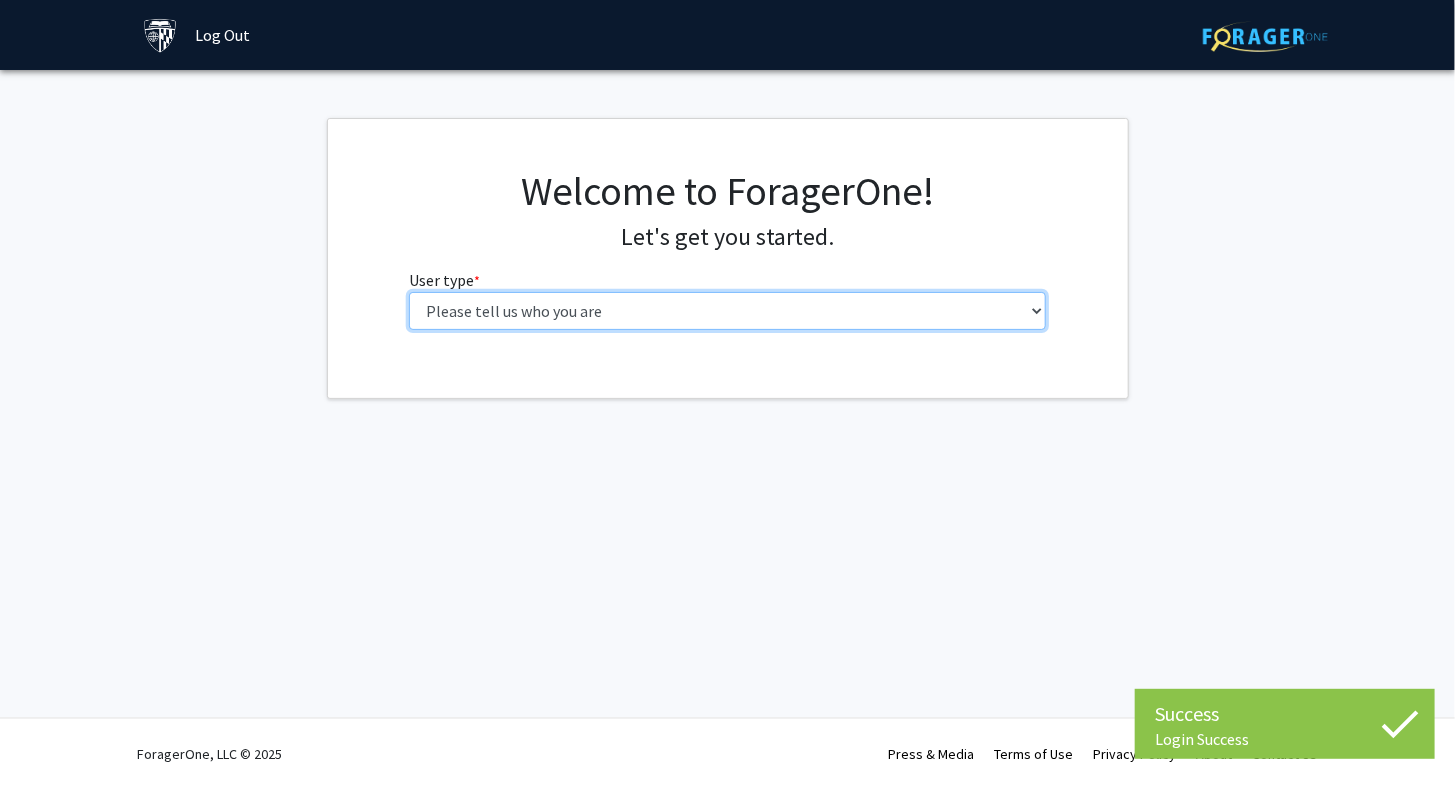click on "Please tell us who you are Undergraduate Student Master's Student Doctoral Candidate (PhD, MD, DMD, PharmD, etc.) Postdoctoral Researcher / Research Staff / Medical Resident / Medical Fellow Faculty Administrative Staff" at bounding box center [727, 311] 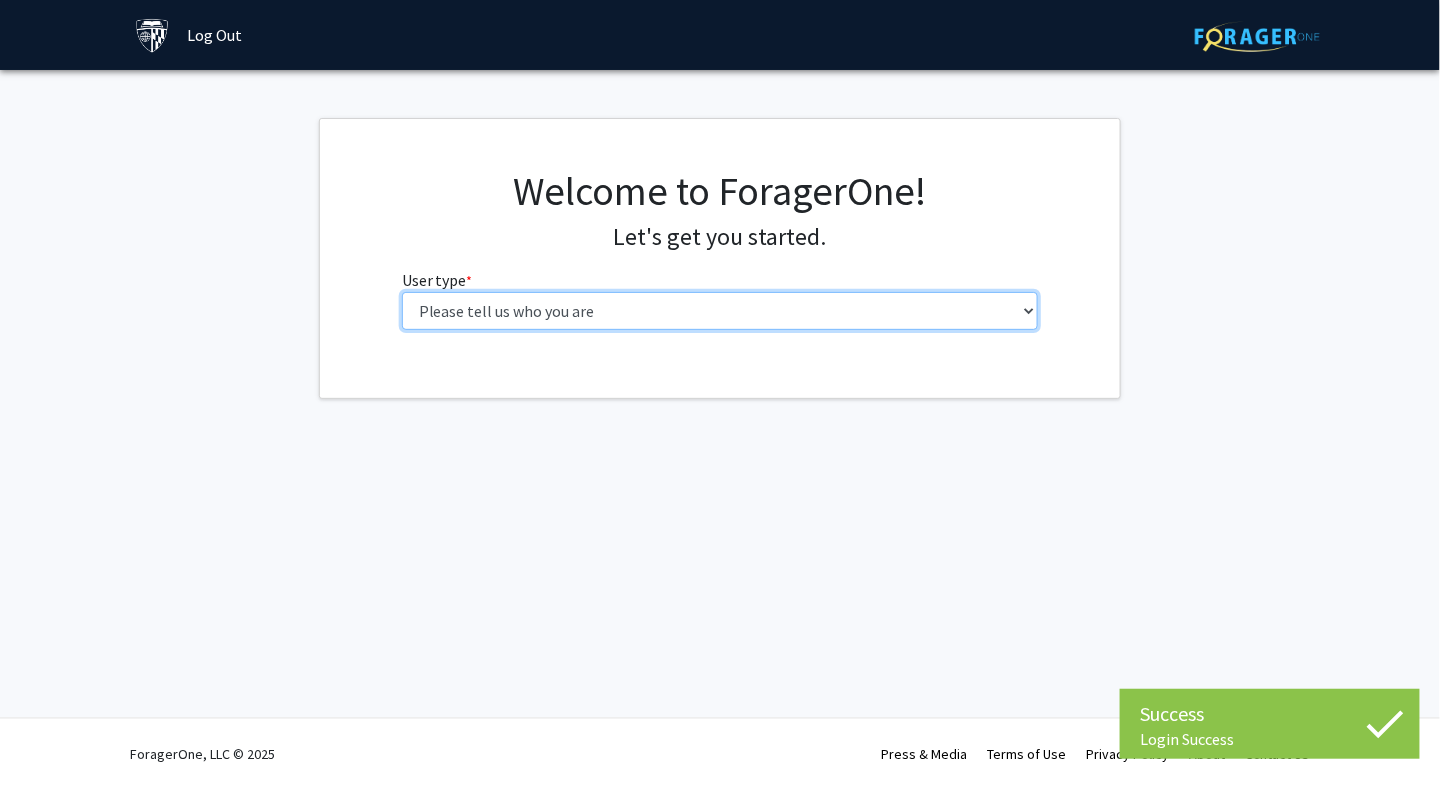 select on "2: masters" 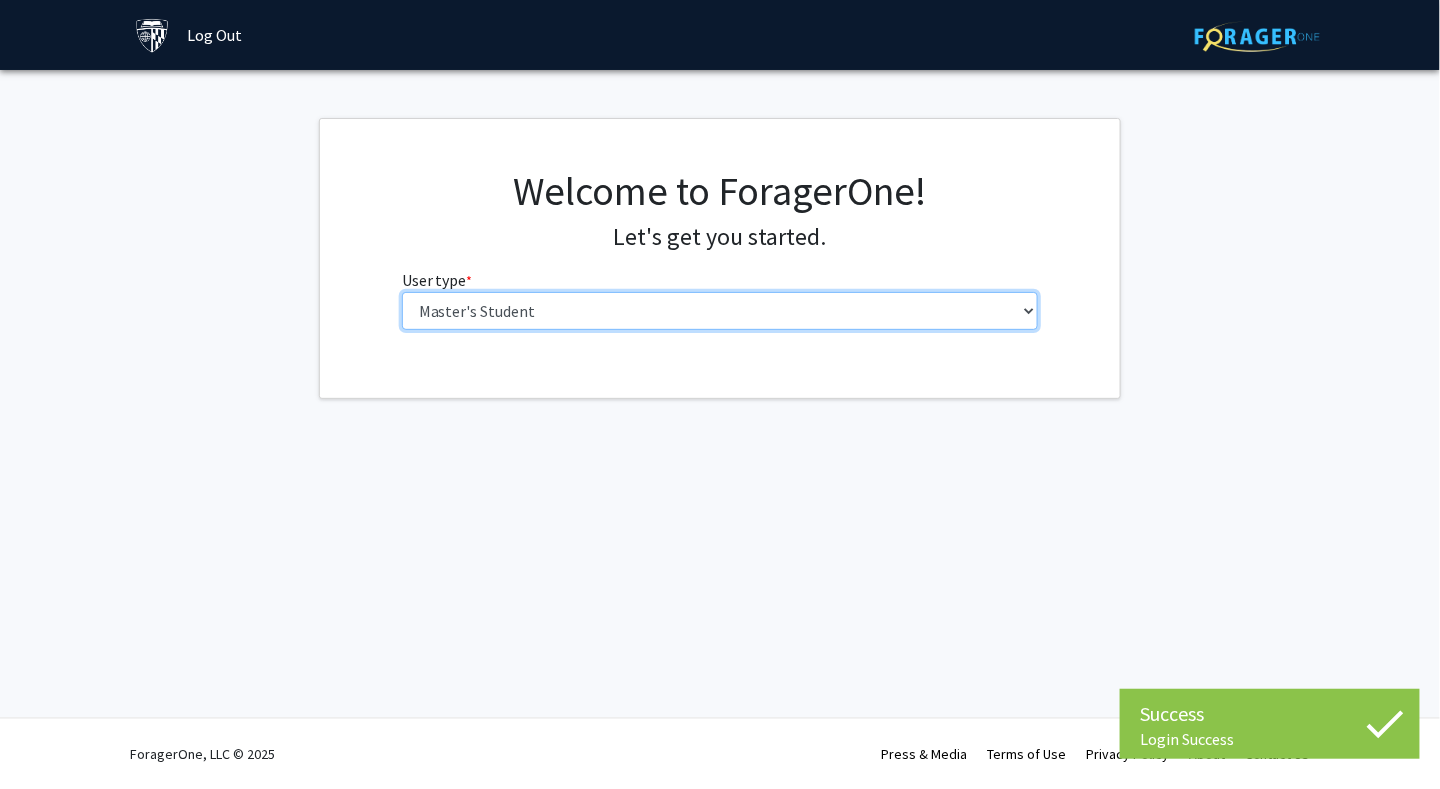click on "Please tell us who you are Undergraduate Student Master's Student Doctoral Candidate (PhD, MD, DMD, PharmD, etc.) Postdoctoral Researcher / Research Staff / Medical Resident / Medical Fellow Faculty Administrative Staff" at bounding box center (720, 311) 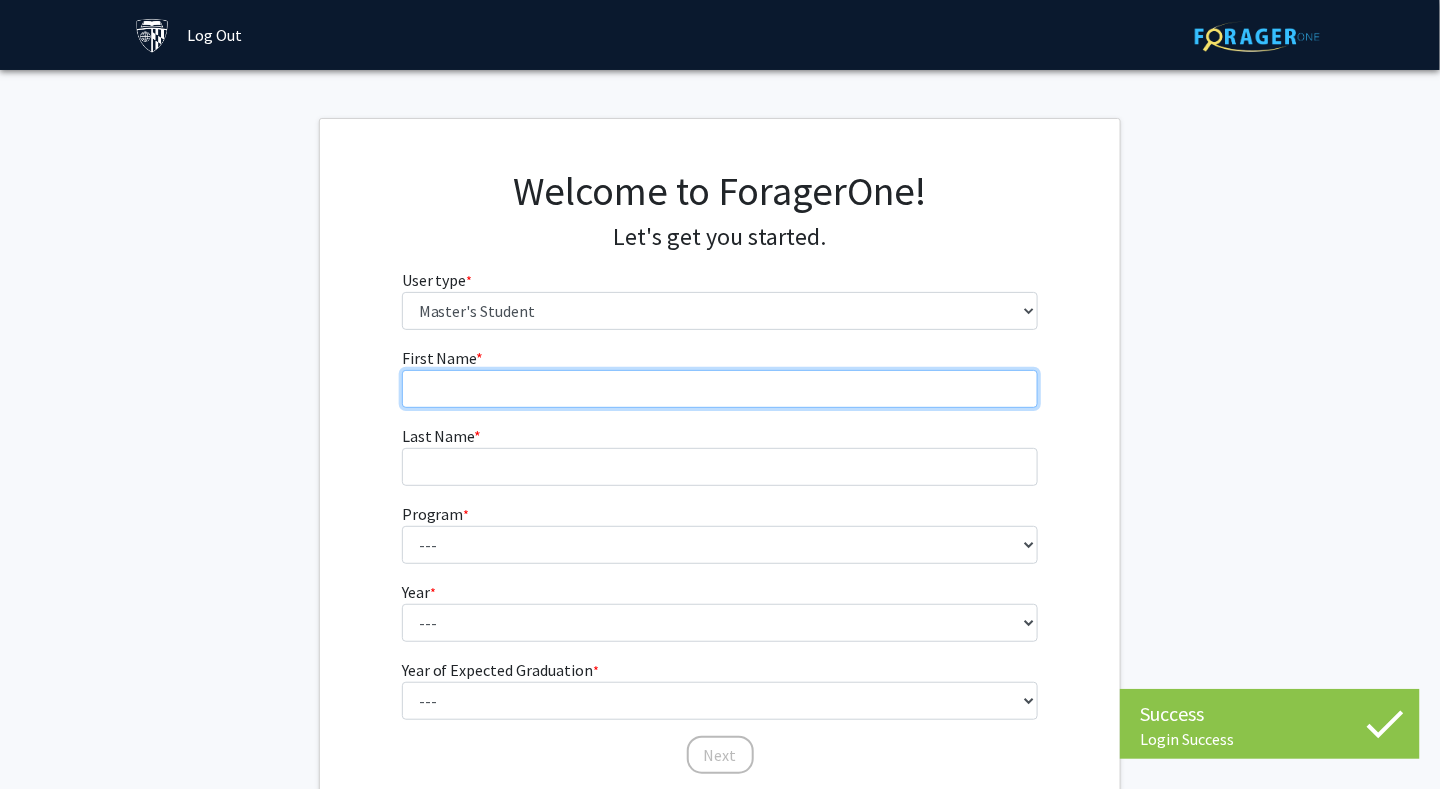 click on "First Name * required" at bounding box center (720, 389) 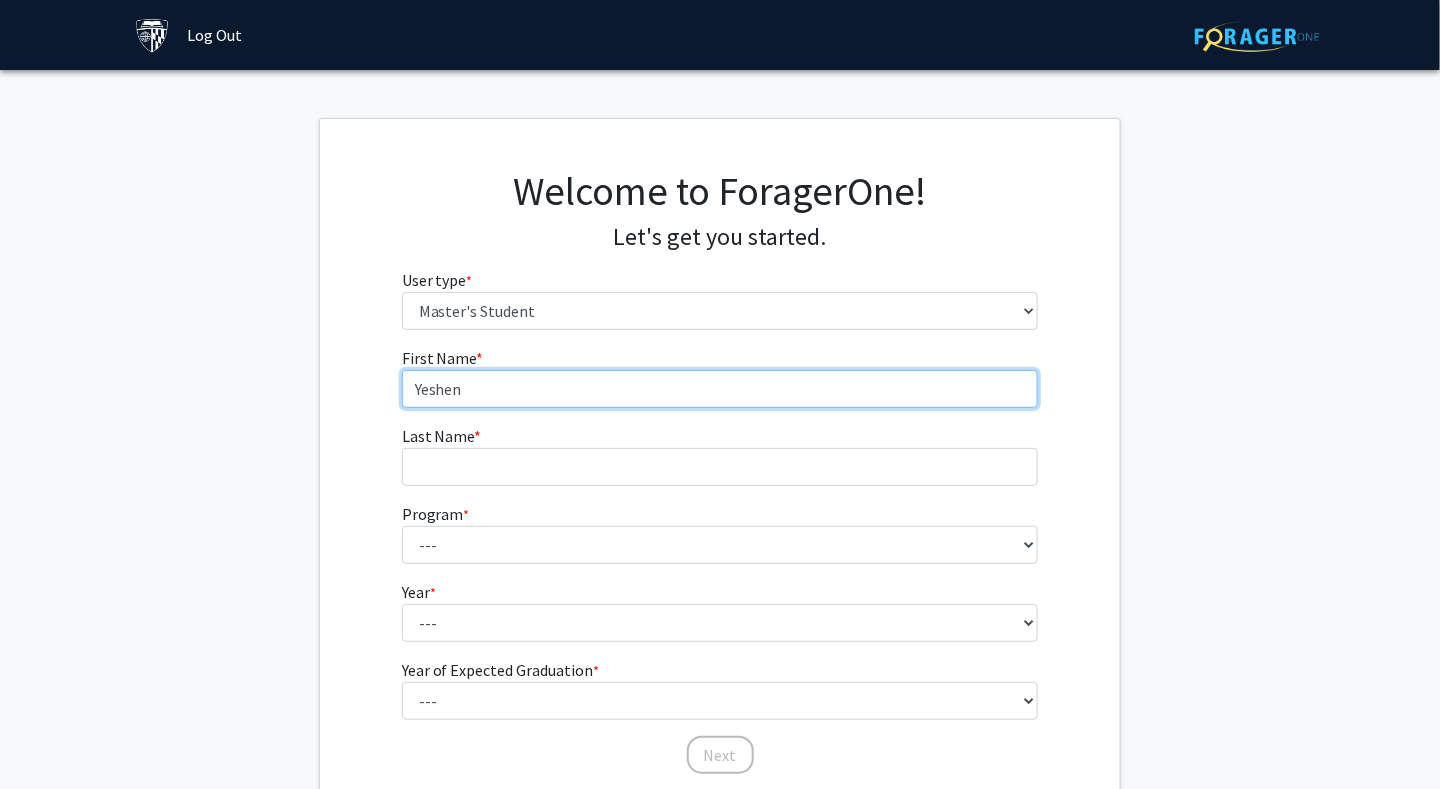 type on "Yeshen" 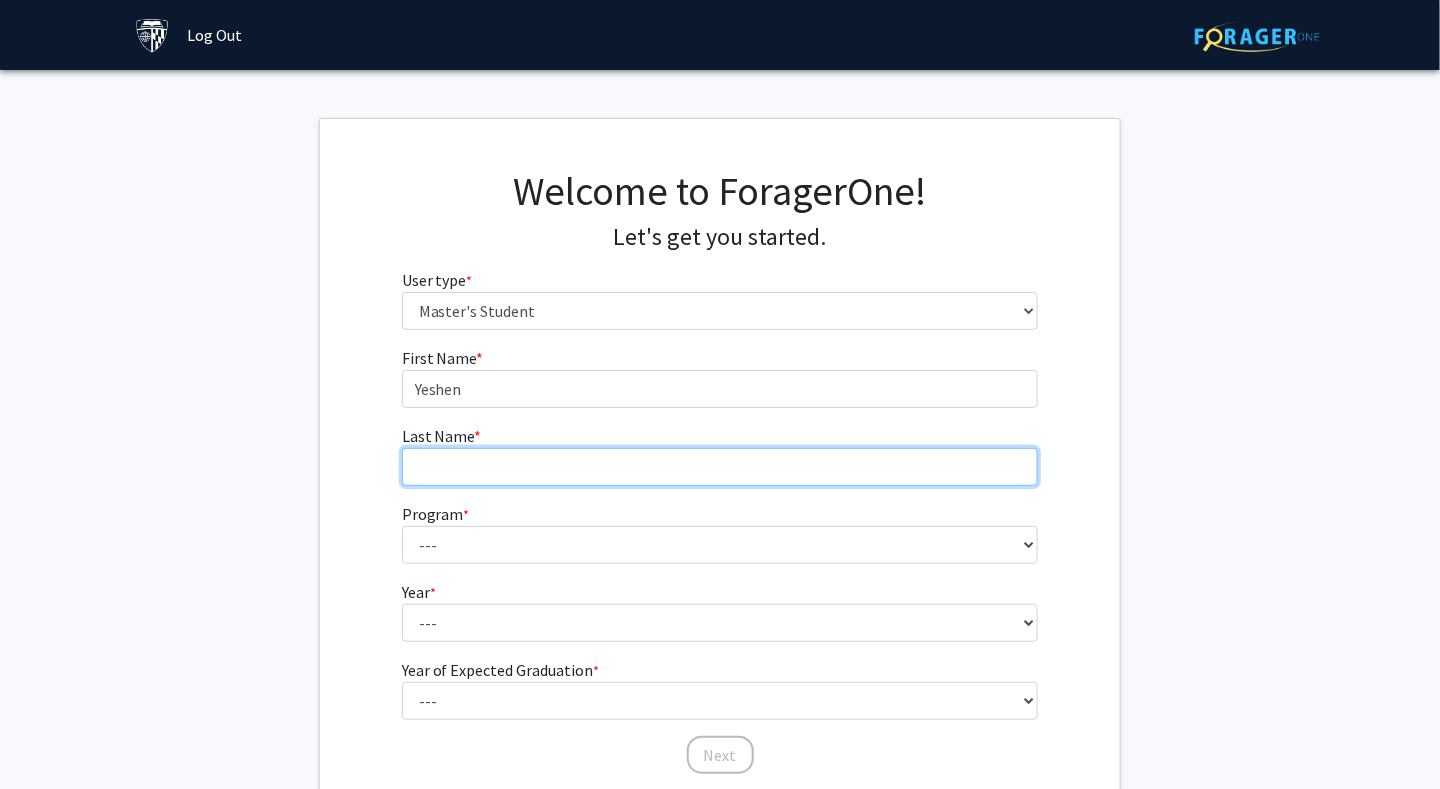 click on "Last Name * required" at bounding box center (720, 467) 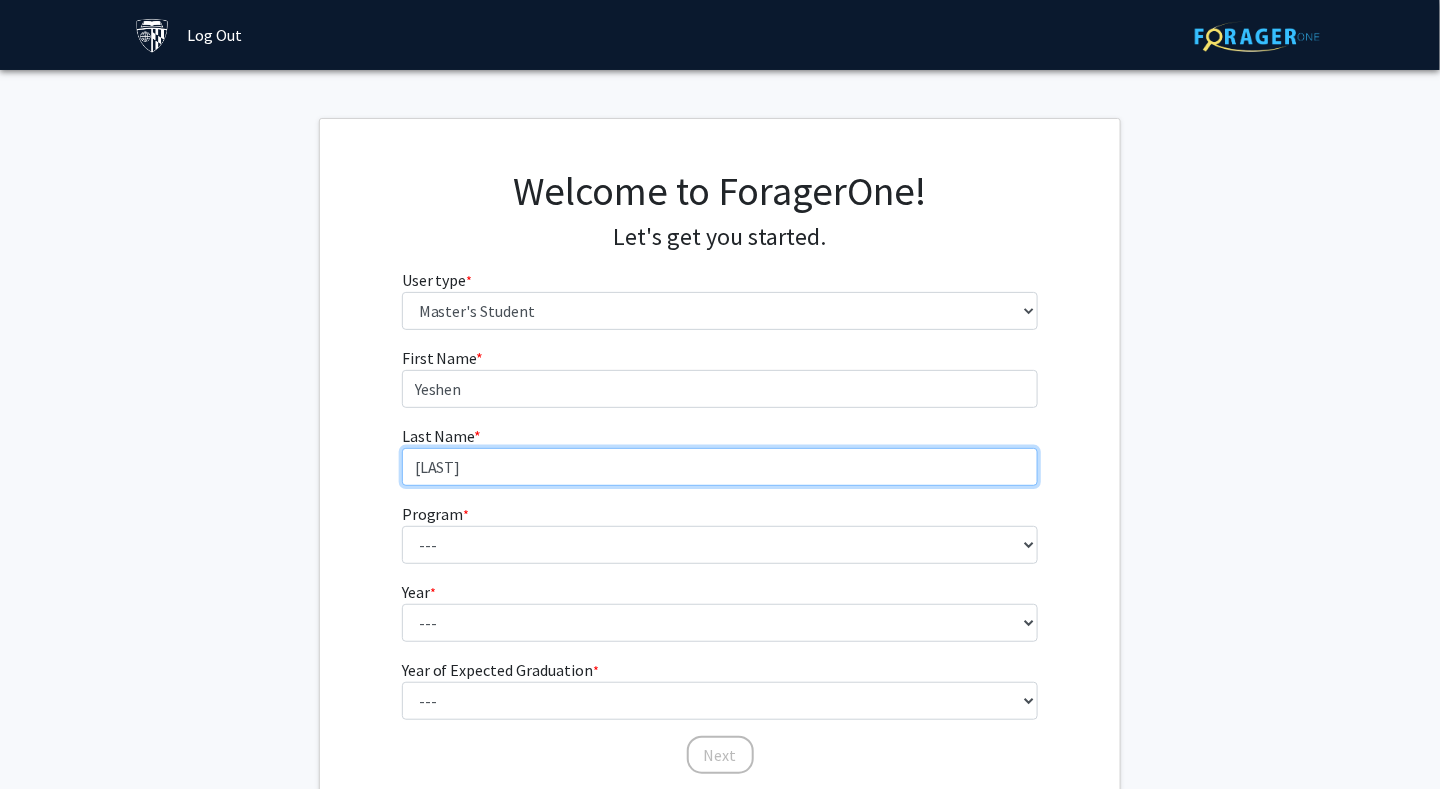 type on "[LAST]" 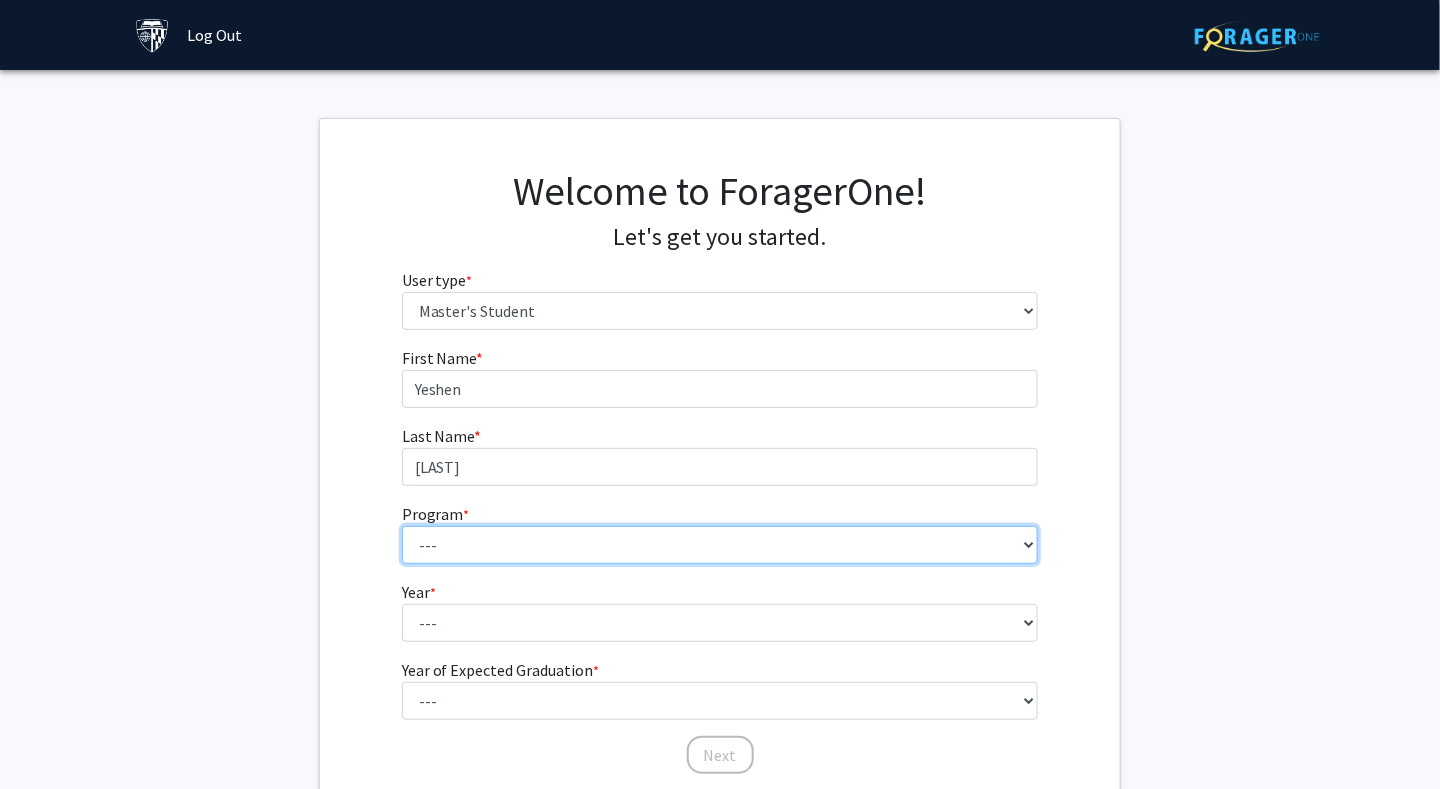 click on "---  Anatomy Education   Applied and Computational Mathematics   Applied Biomedical Engineering   Applied Economics   Applied Economics   Applied Health Sciences Informatics   Applied Mathematics and Statistics   Applied Physics   Applied Science in Community-Based Primary Health Care Programs in Global Health   Applied Science in Global Health Planning and Management   Applied Science in Humanitarian Health   Applied Science in Patient Safety and Healthcare Quality   Applied Science in Population Health Management   Applied Science in Spatial Analysis for Public Health   Artificial Intelligence   Audio Science: Acoustics   Audio Sciences: Recording and Production   Biochemistry and Molecular Biology   Bioengineering Innovation and Design   Bioethics   Bioinformatics   Biology   Biomedical Engineering   Biophysics   Biostatistics   Biotechnology   Biotechnology   Biotechnology Enterprise and Entrepreneurship   Business Administration   Business Analytics and Risk Management   Civil Engineering   Classics" at bounding box center [720, 545] 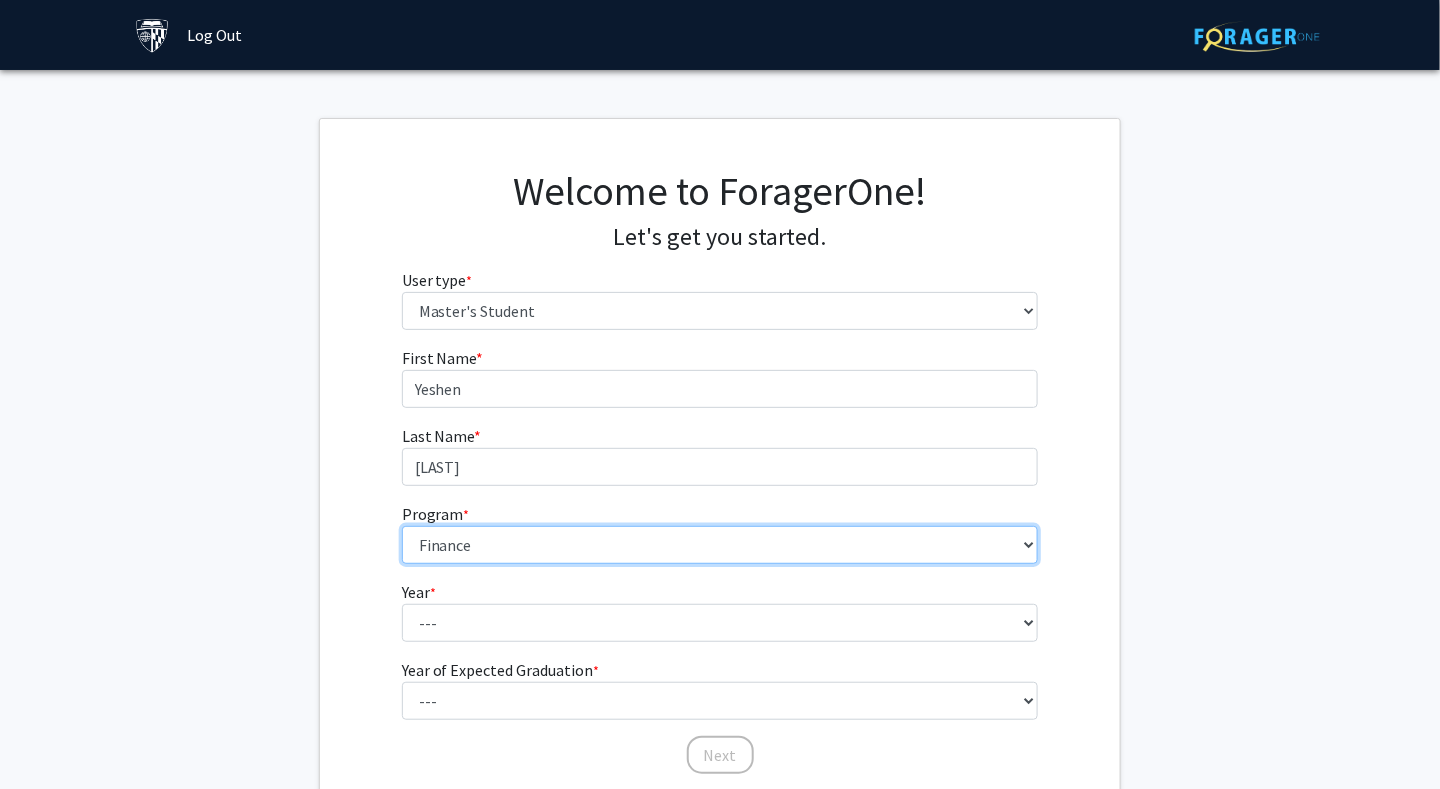 click on "---  Anatomy Education   Applied and Computational Mathematics   Applied Biomedical Engineering   Applied Economics   Applied Economics   Applied Health Sciences Informatics   Applied Mathematics and Statistics   Applied Physics   Applied Science in Community-Based Primary Health Care Programs in Global Health   Applied Science in Global Health Planning and Management   Applied Science in Humanitarian Health   Applied Science in Patient Safety and Healthcare Quality   Applied Science in Population Health Management   Applied Science in Spatial Analysis for Public Health   Artificial Intelligence   Audio Science: Acoustics   Audio Sciences: Recording and Production   Biochemistry and Molecular Biology   Bioengineering Innovation and Design   Bioethics   Bioinformatics   Biology   Biomedical Engineering   Biophysics   Biostatistics   Biotechnology   Biotechnology   Biotechnology Enterprise and Entrepreneurship   Business Administration   Business Analytics and Risk Management   Civil Engineering   Classics" at bounding box center (720, 545) 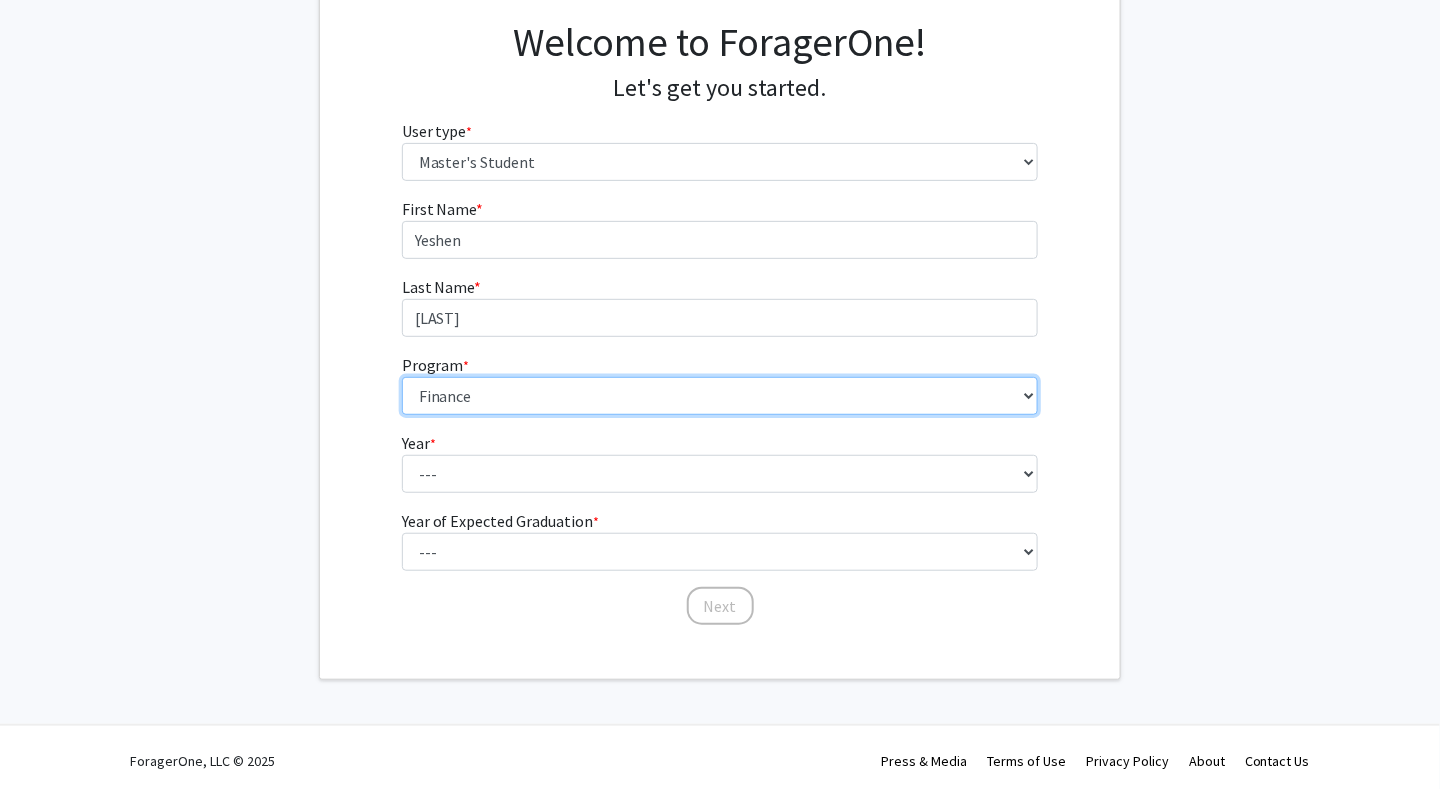 scroll, scrollTop: 154, scrollLeft: 0, axis: vertical 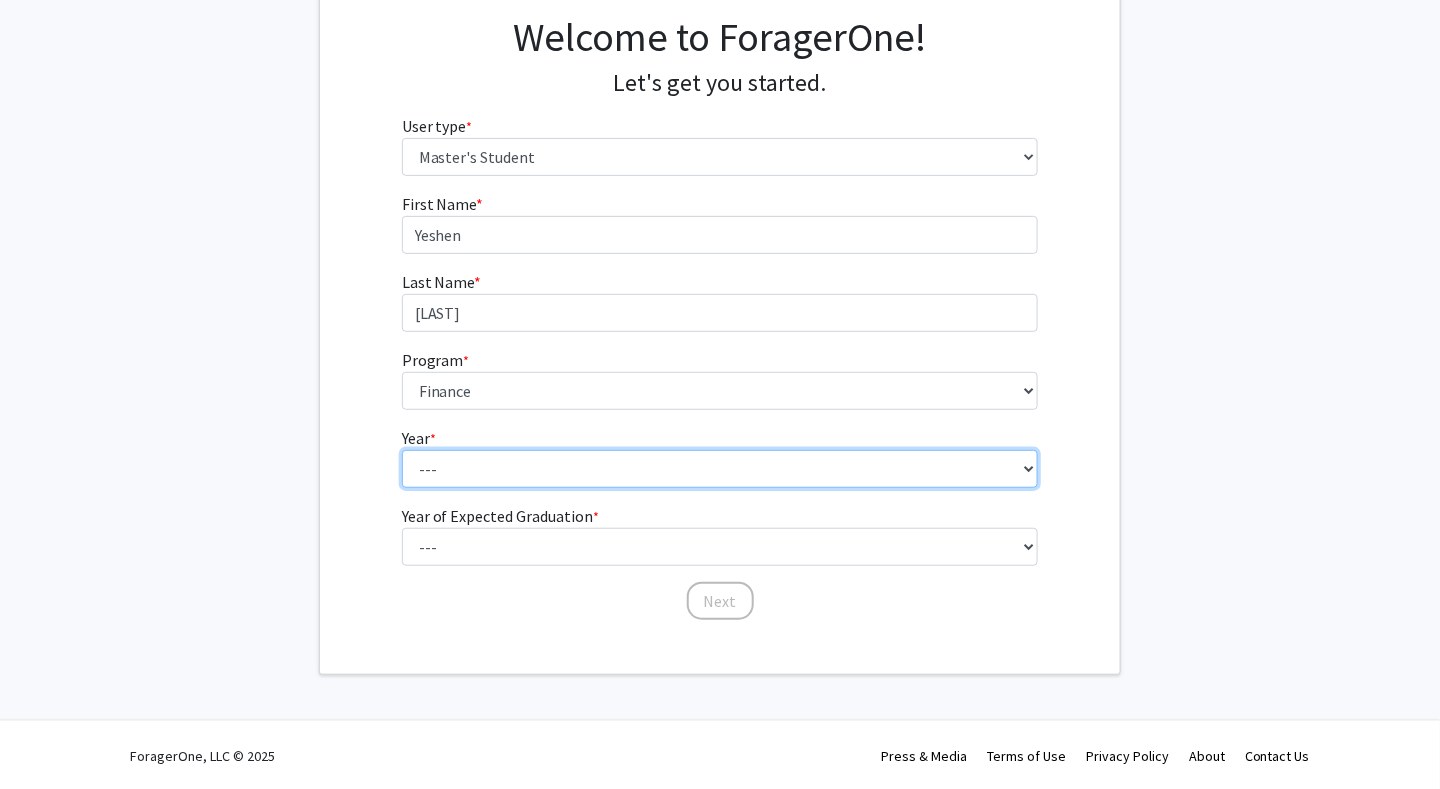 click on "---  First Year   Second Year" at bounding box center [720, 469] 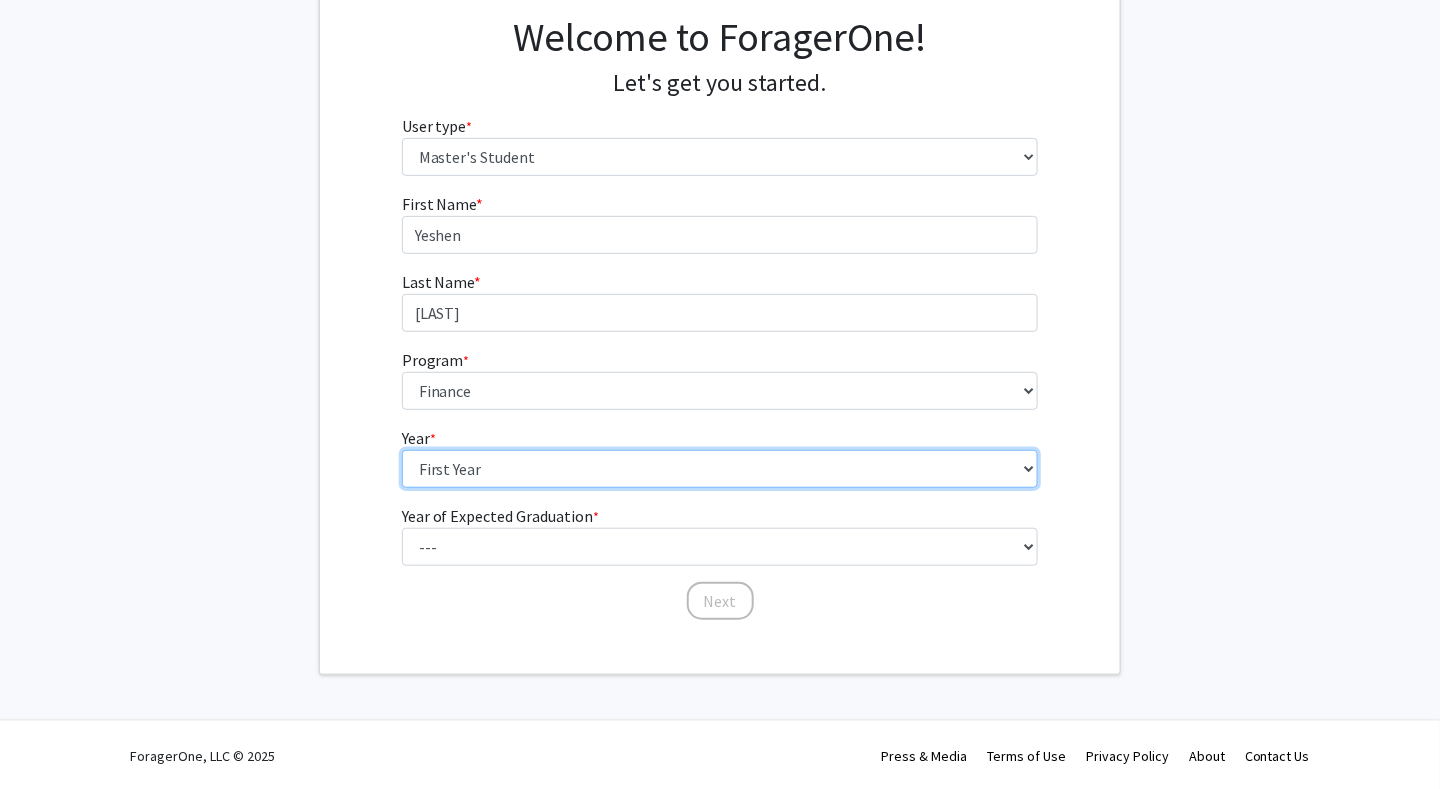 click on "---  First Year   Second Year" at bounding box center [720, 469] 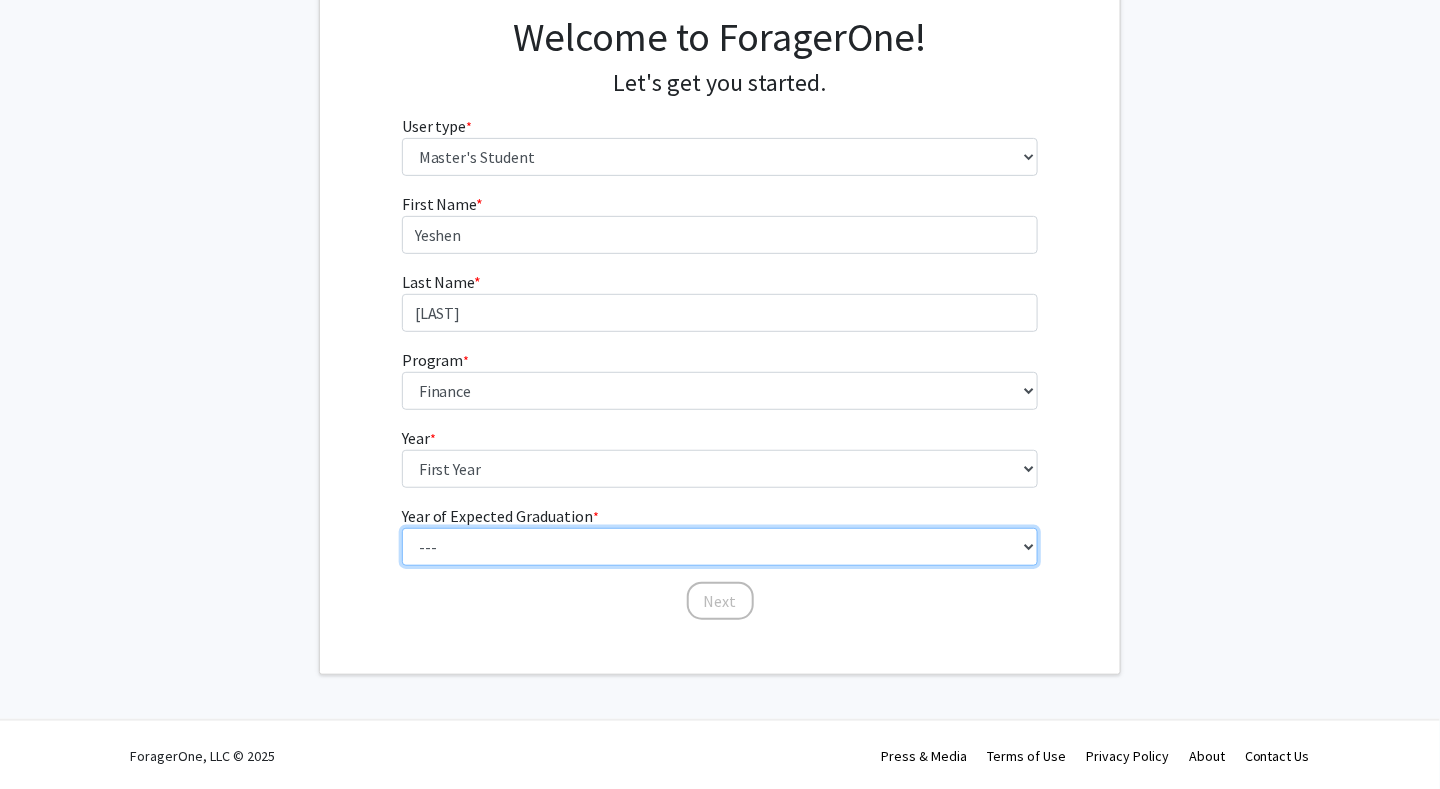 click on "--- 2025 2026 2027 2028 2029 2030 2031 2032 2033 2034" at bounding box center [720, 547] 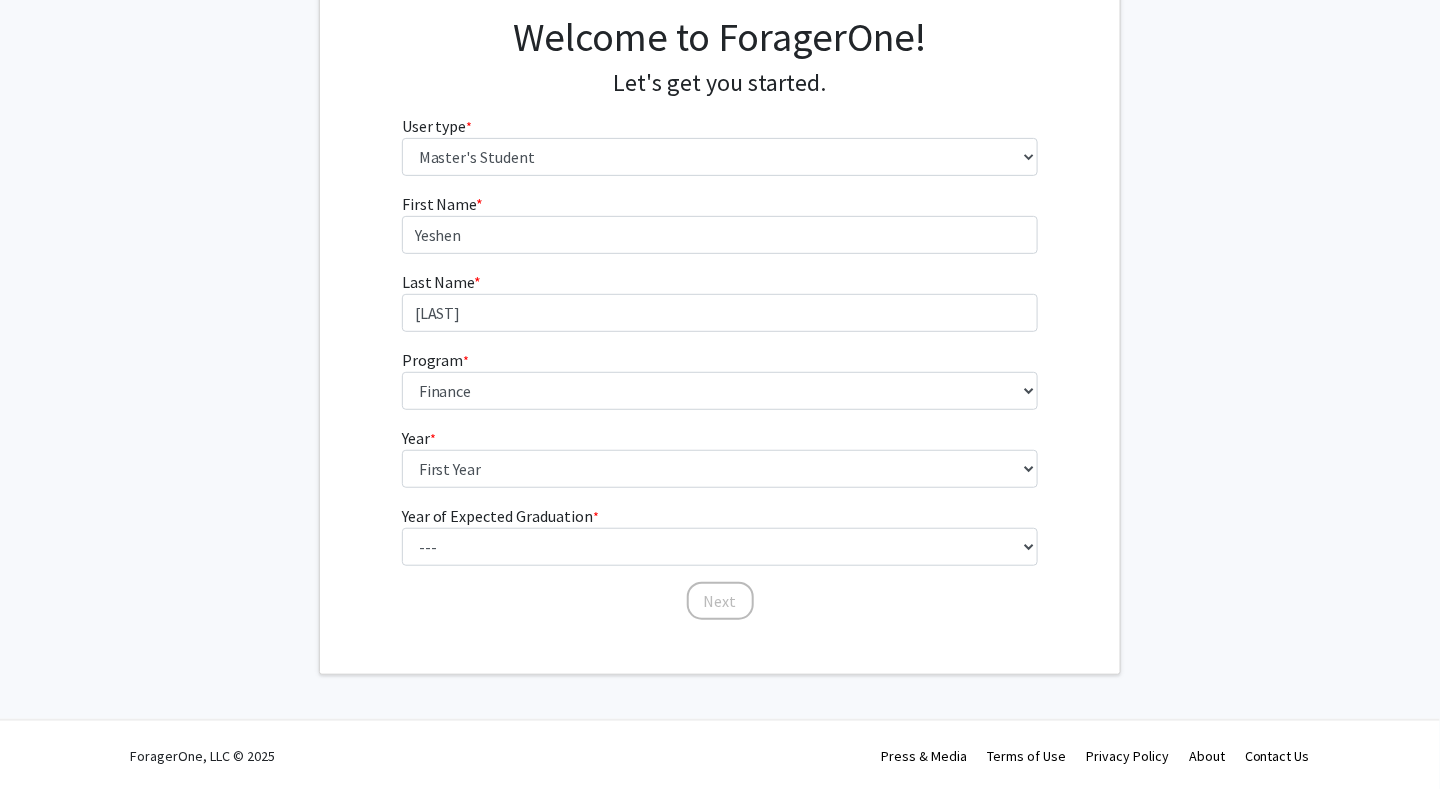 click on "Welcome to ForagerOne! Let's get you started. User type * required Please tell us who you are Undergraduate Student Master's Student Doctoral Candidate (PhD, MD, DMD, PharmD, etc.) Postdoctoral Researcher / Research Staff / Medical Resident / Medical Fellow Faculty Administrative Staff First Name * required [FIRST] Last Name * required [LAST] Program * required --- Anatomy Education Applied and Computational Mathematics Applied Biomedical Engineering Applied Economics Applied Economics Applied Health Sciences Informatics Applied Mathematics and Statistics Applied Physics Applied Science in Community-Based Primary Health Care Programs in Global Health Applied Science in Global Health Planning and Management Applied Science in Humanitarian Health Applied Science in Patient Safety and Healthcare Quality Applied Science in Population Health Management Applied Science in Spatial Analysis for Public Health Artificial Intelligence Audio Science: Acoustics Bioethics * ---" at bounding box center (720, 319) 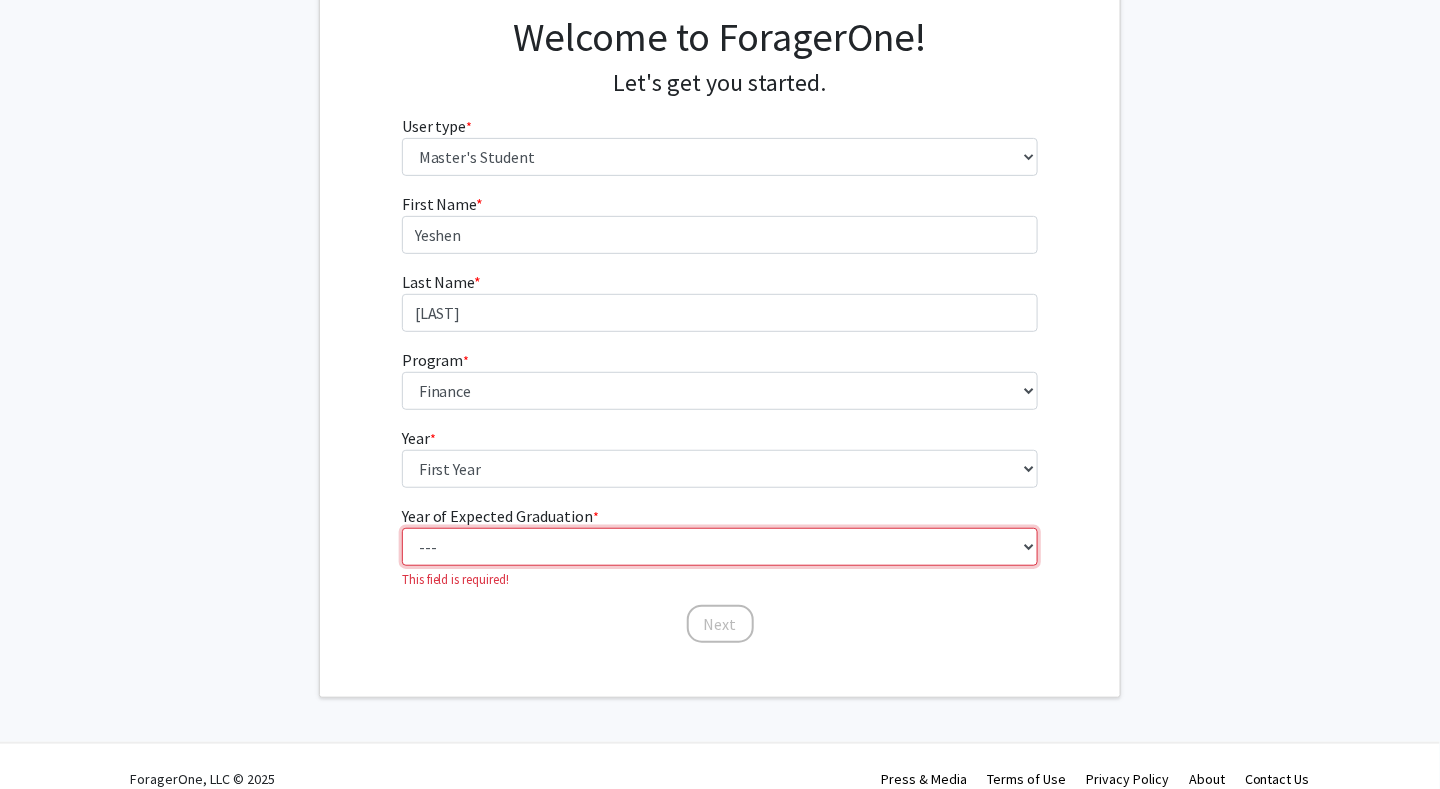 click on "--- 2025 2026 2027 2028 2029 2030 2031 2032 2033 2034" at bounding box center [720, 547] 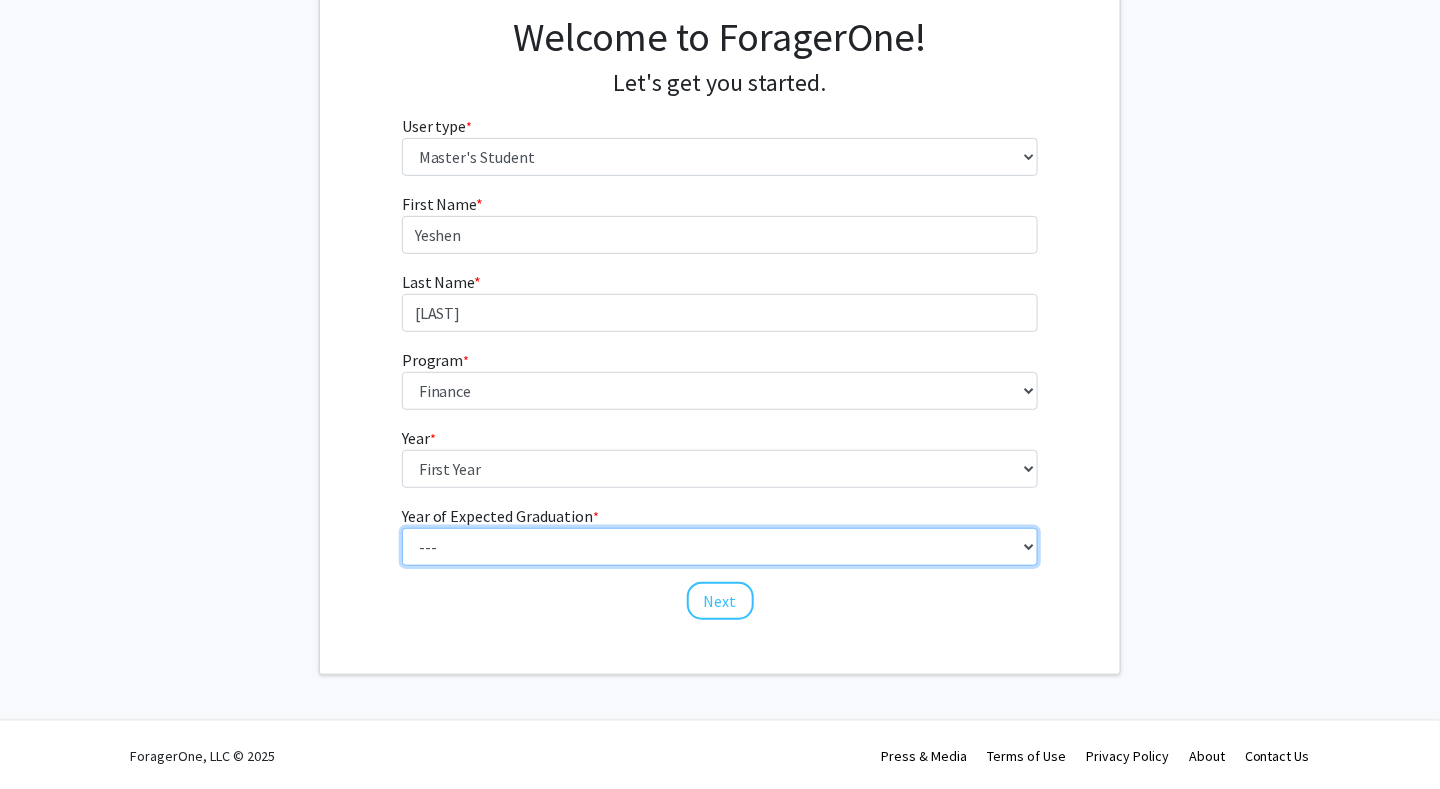 click on "--- 2025 2026 2027 2028 2029 2030 2031 2032 2033 2034" at bounding box center [720, 547] 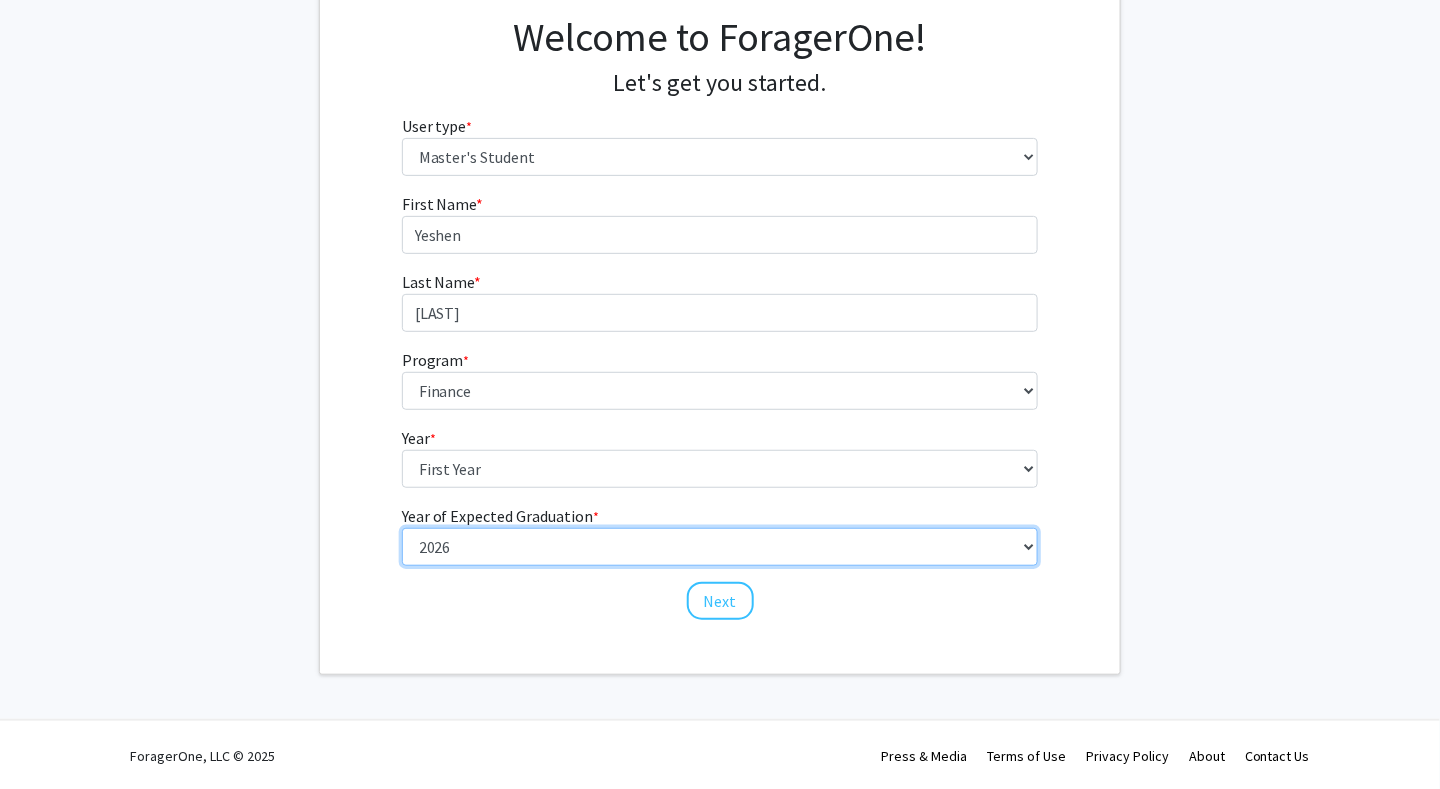 click on "--- 2025 2026 2027 2028 2029 2030 2031 2032 2033 2034" at bounding box center [720, 547] 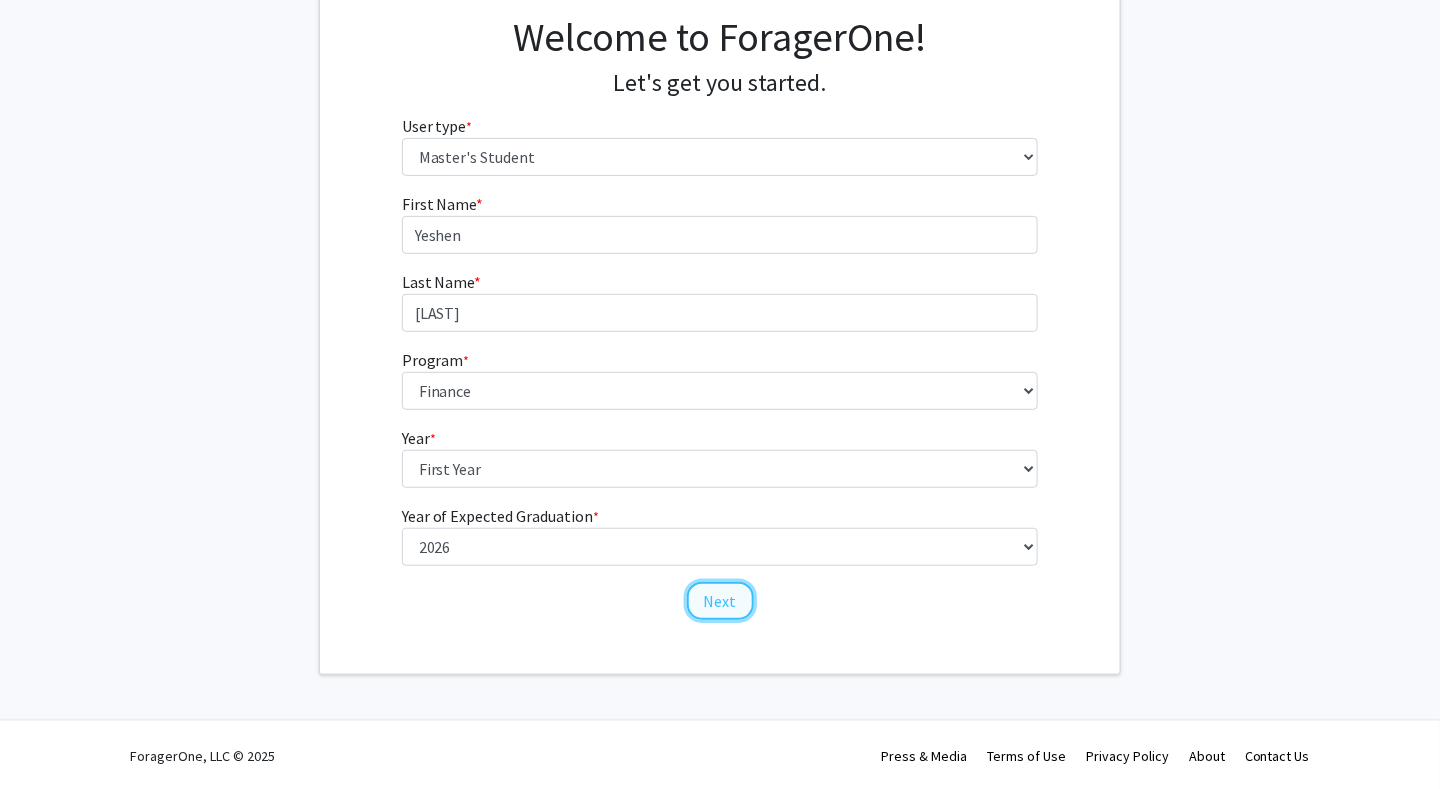 click on "Next" at bounding box center (720, 601) 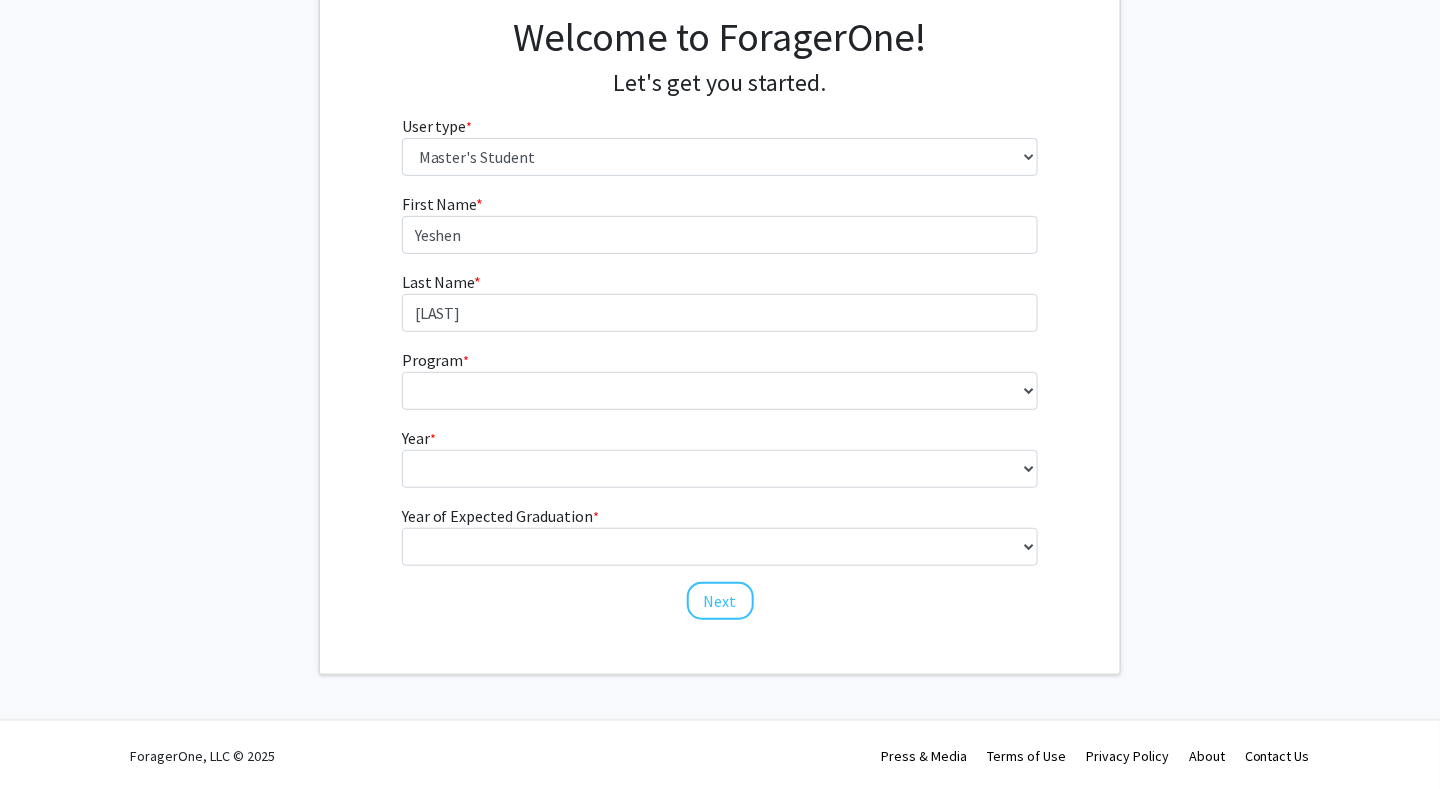 scroll, scrollTop: 0, scrollLeft: 0, axis: both 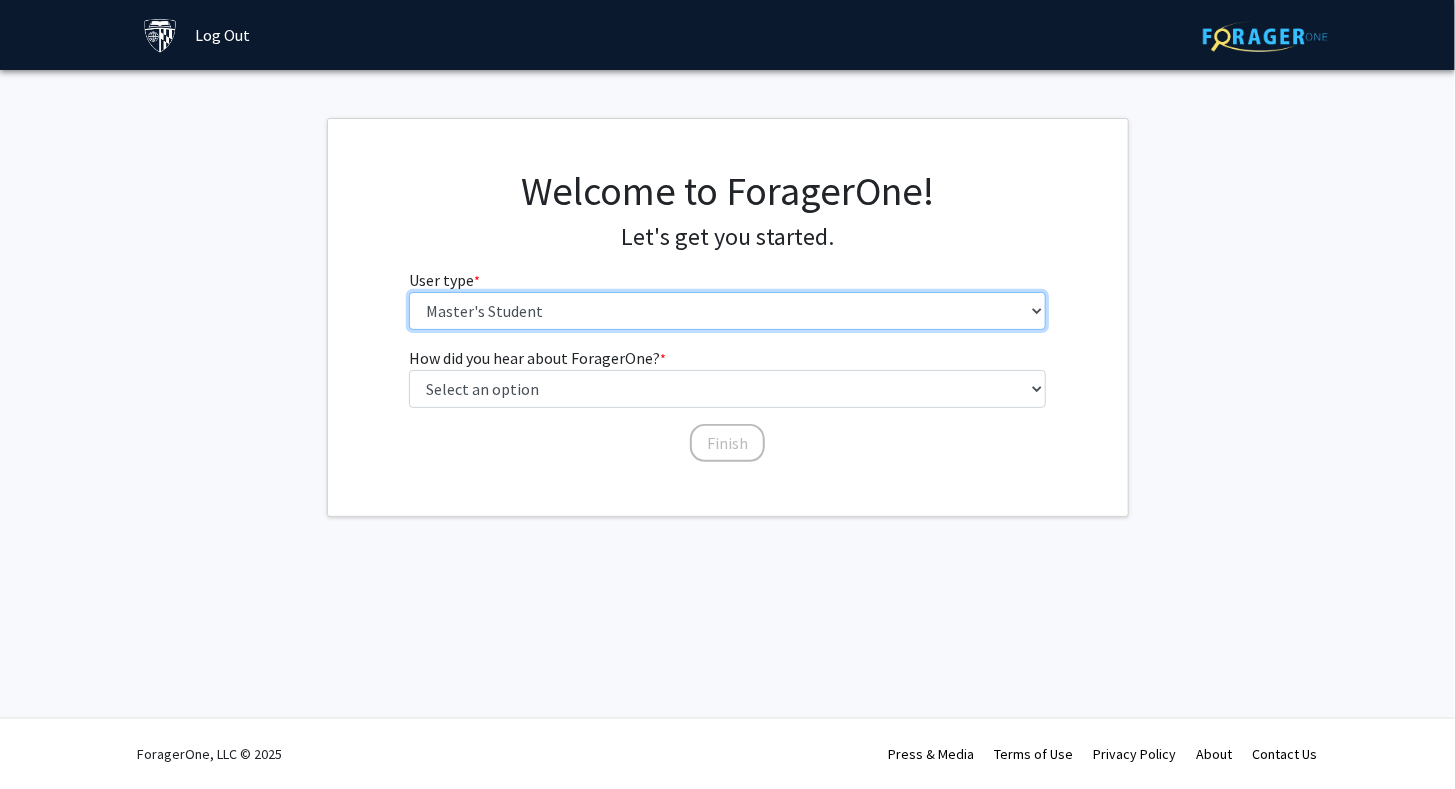 click on "Please tell us who you are Undergraduate Student Master's Student Doctoral Candidate (PhD, MD, DMD, PharmD, etc.) Postdoctoral Researcher / Research Staff / Medical Resident / Medical Fellow Faculty Administrative Staff" at bounding box center [727, 311] 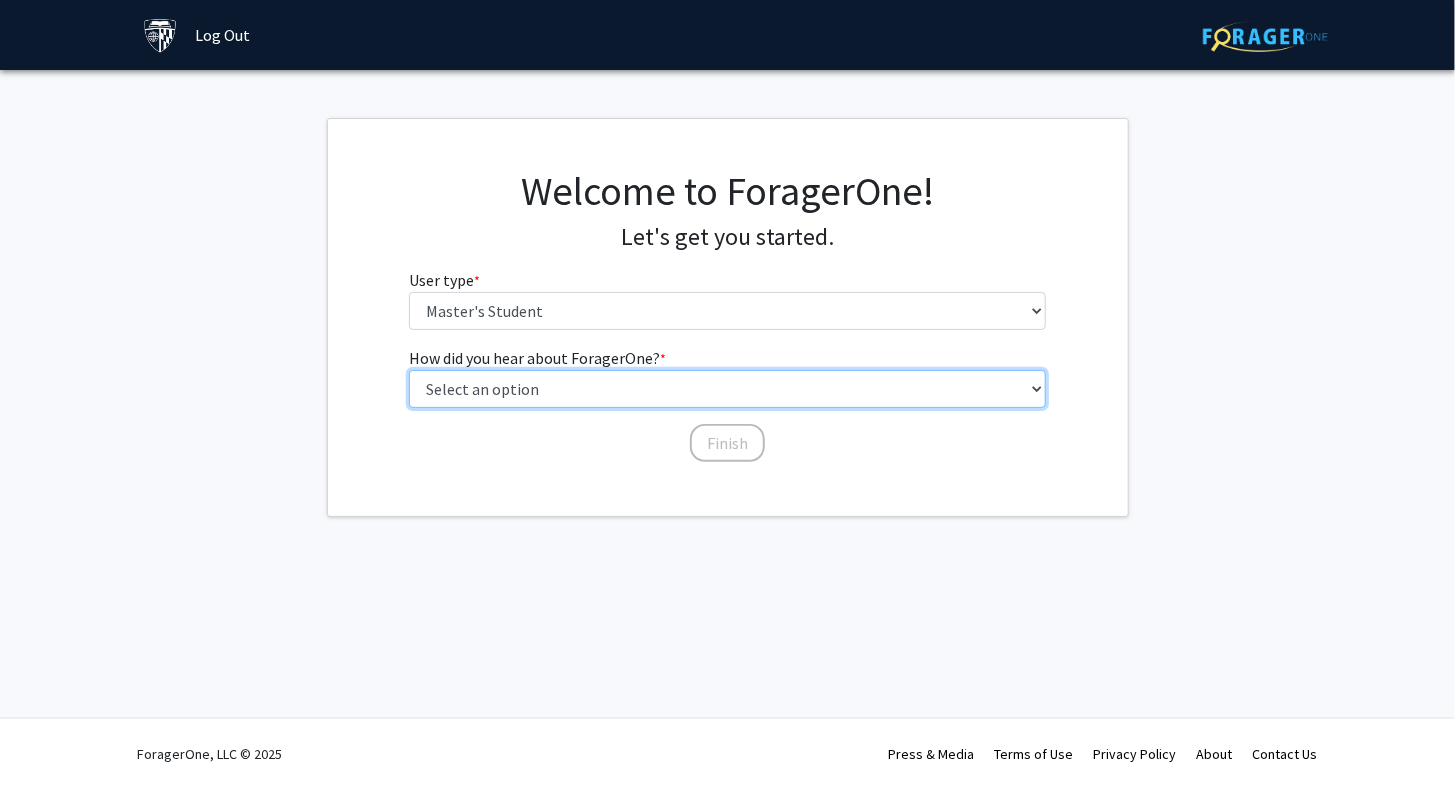 click on "Select an option  Peer/student recommendation   Faculty/staff recommendation   University website   University email or newsletter   Other" at bounding box center [727, 389] 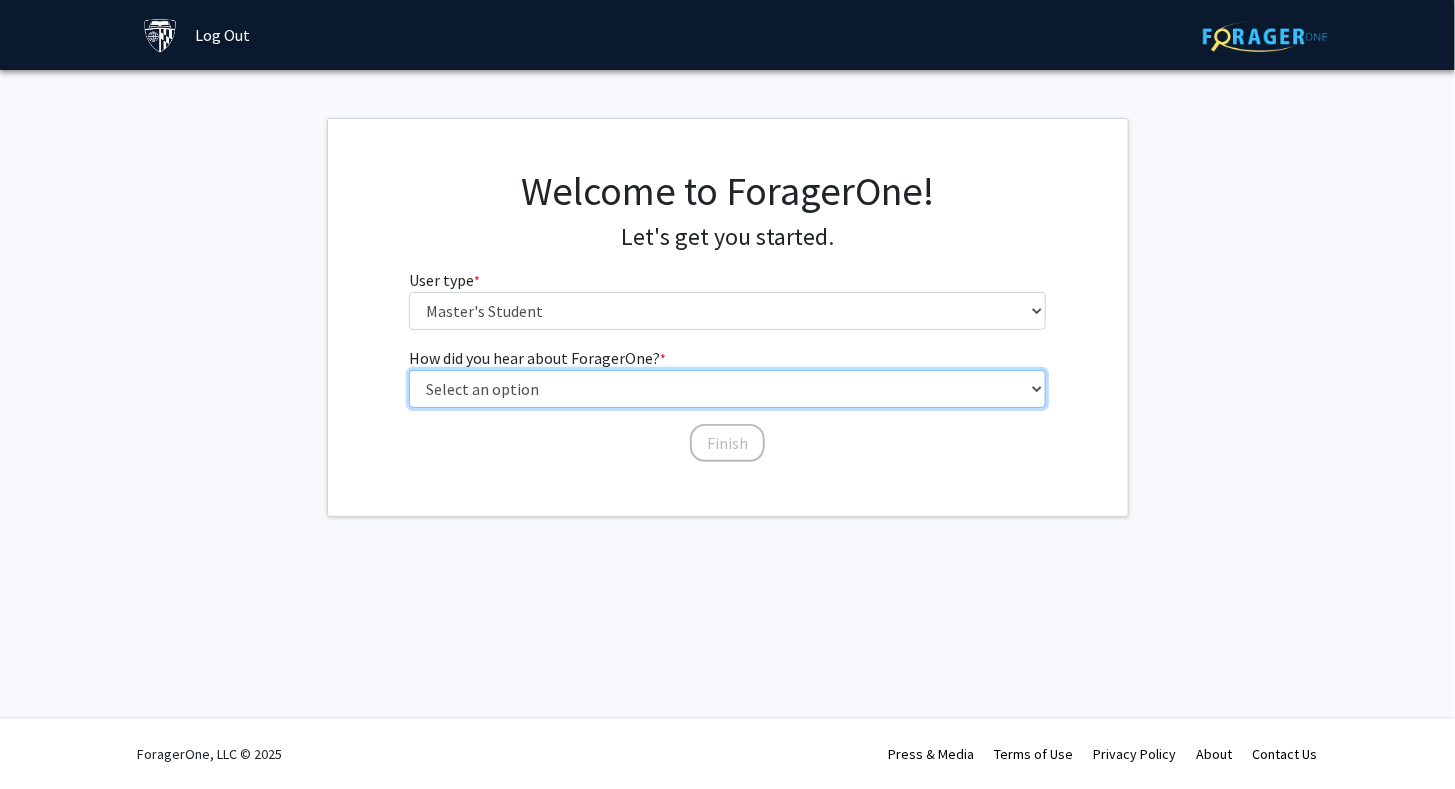 select on "3: university_website" 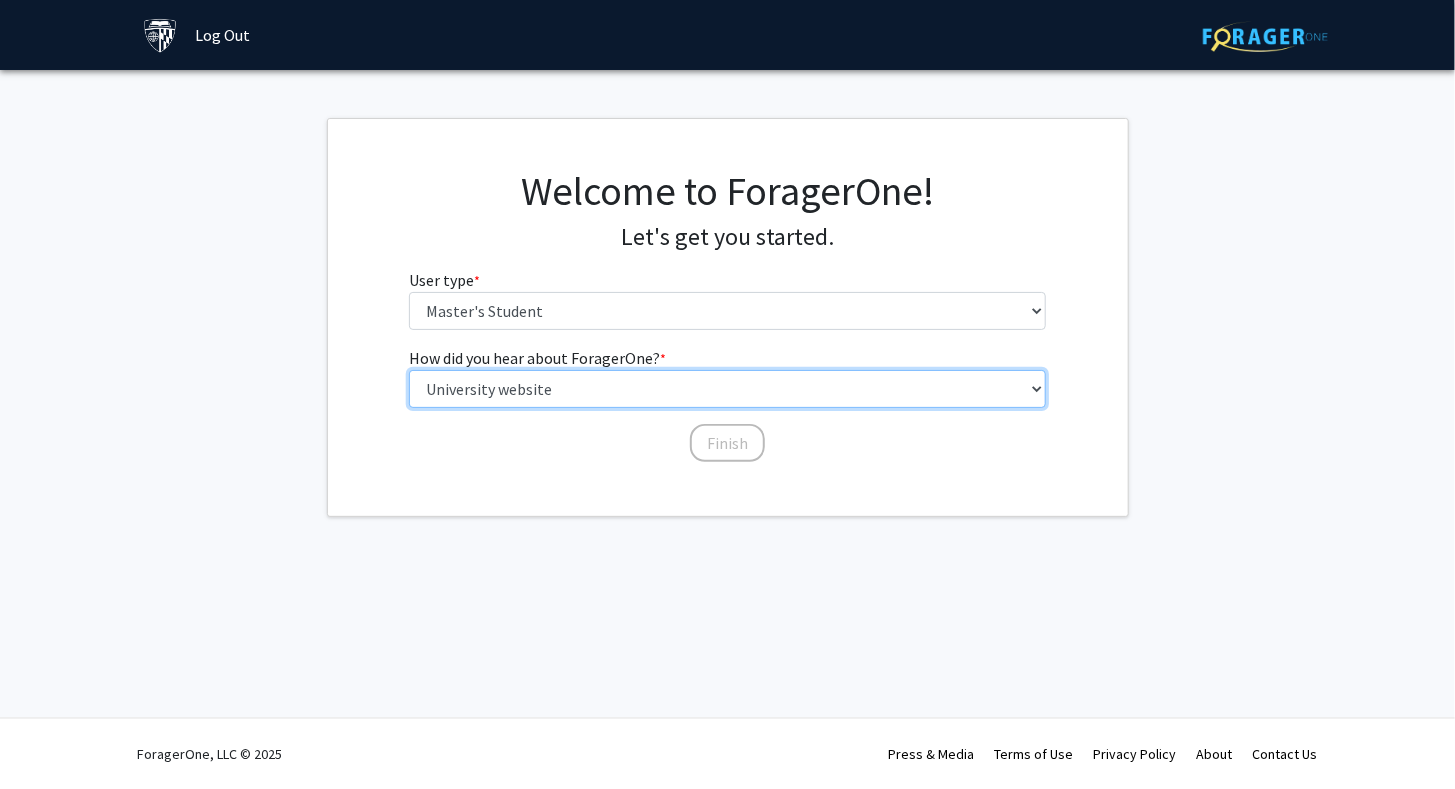click on "Select an option  Peer/student recommendation   Faculty/staff recommendation   University website   University email or newsletter   Other" at bounding box center [727, 389] 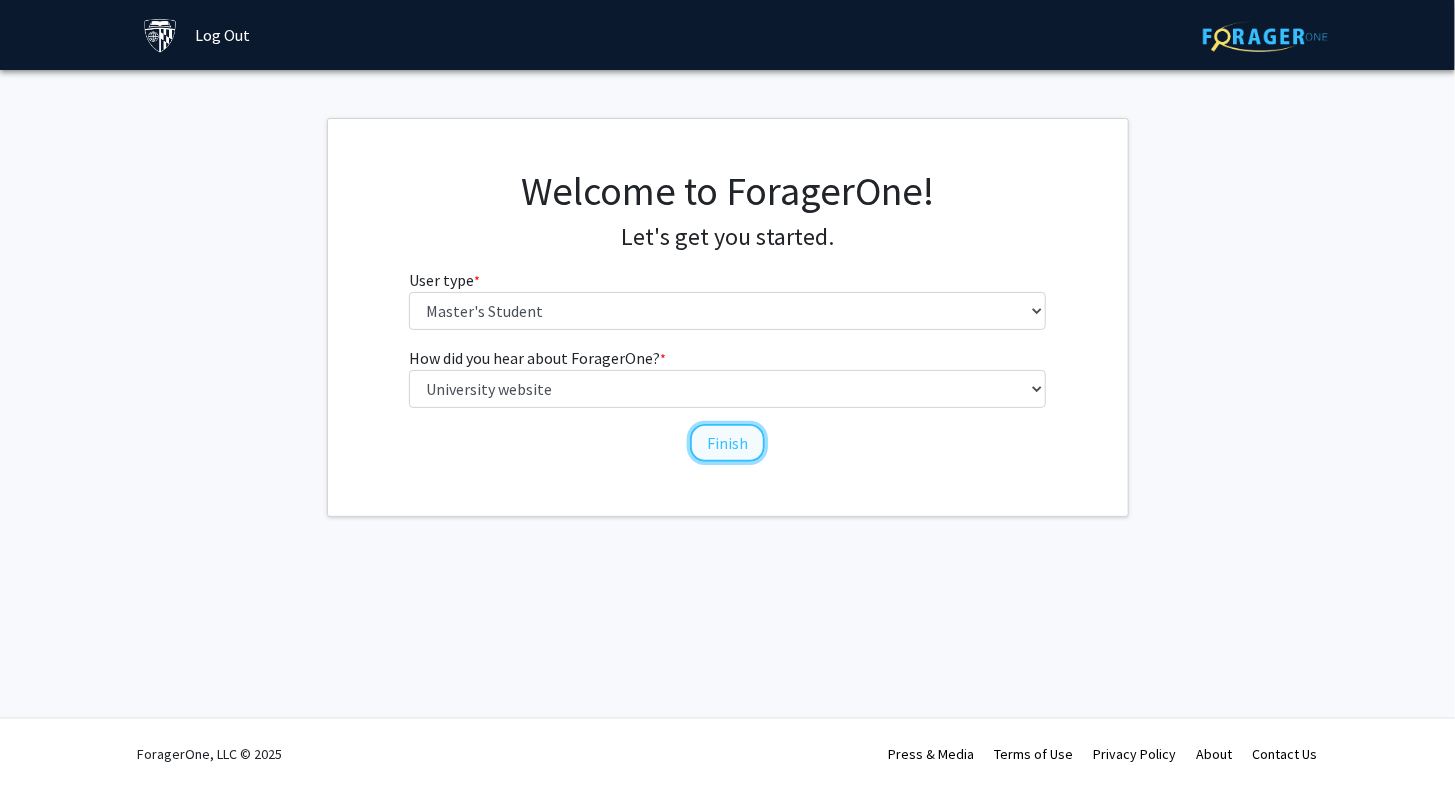 click on "Finish" at bounding box center [727, 443] 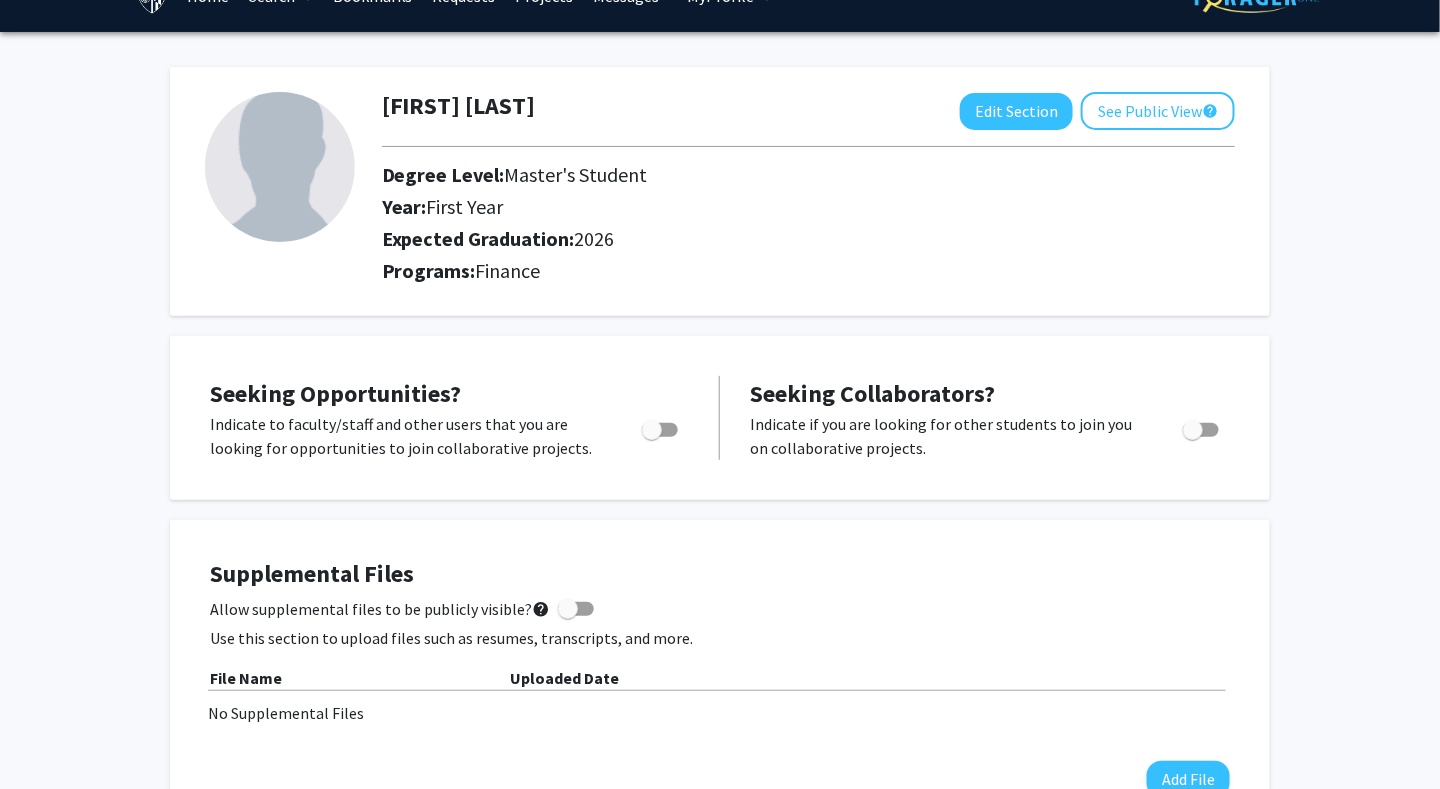 scroll, scrollTop: 100, scrollLeft: 0, axis: vertical 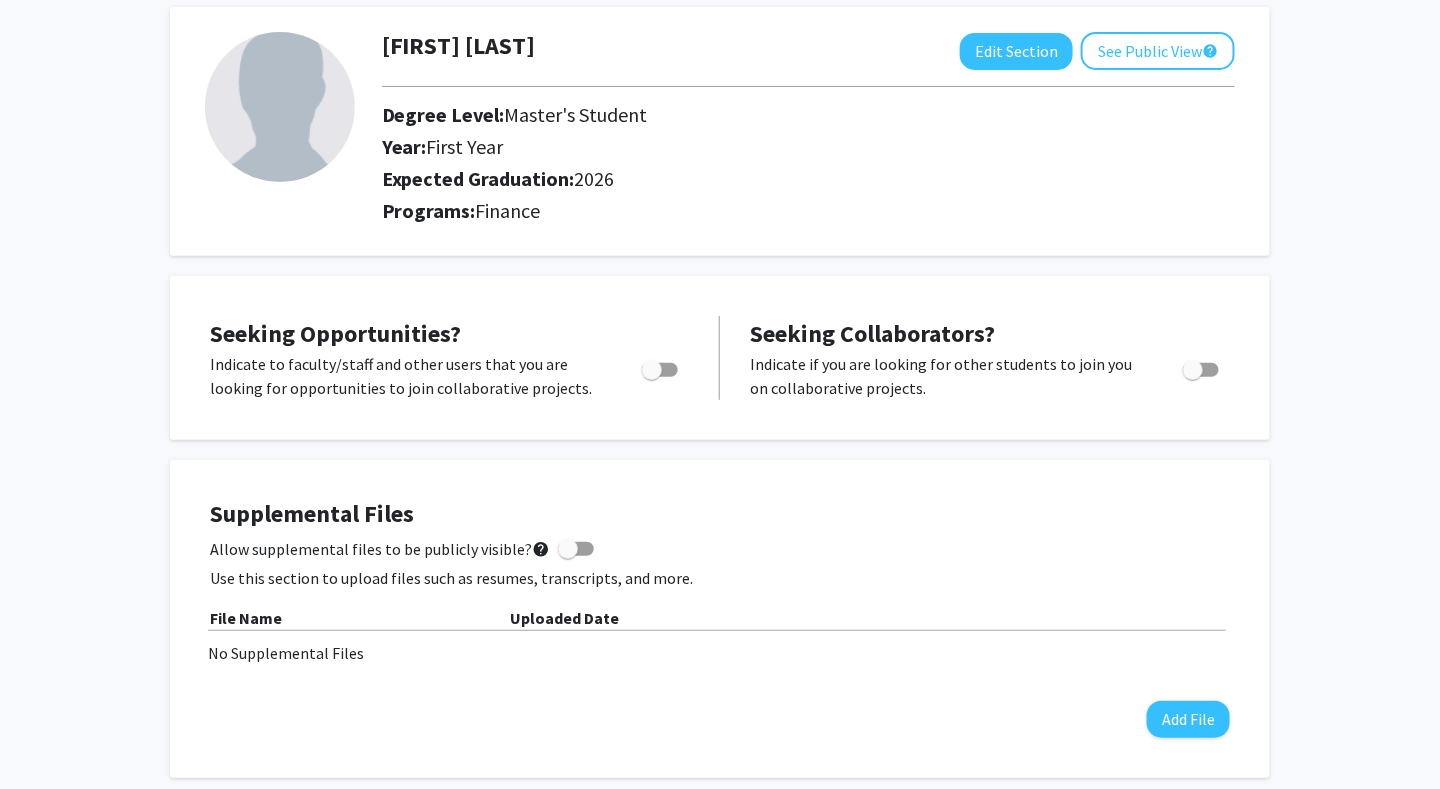 click at bounding box center (660, 370) 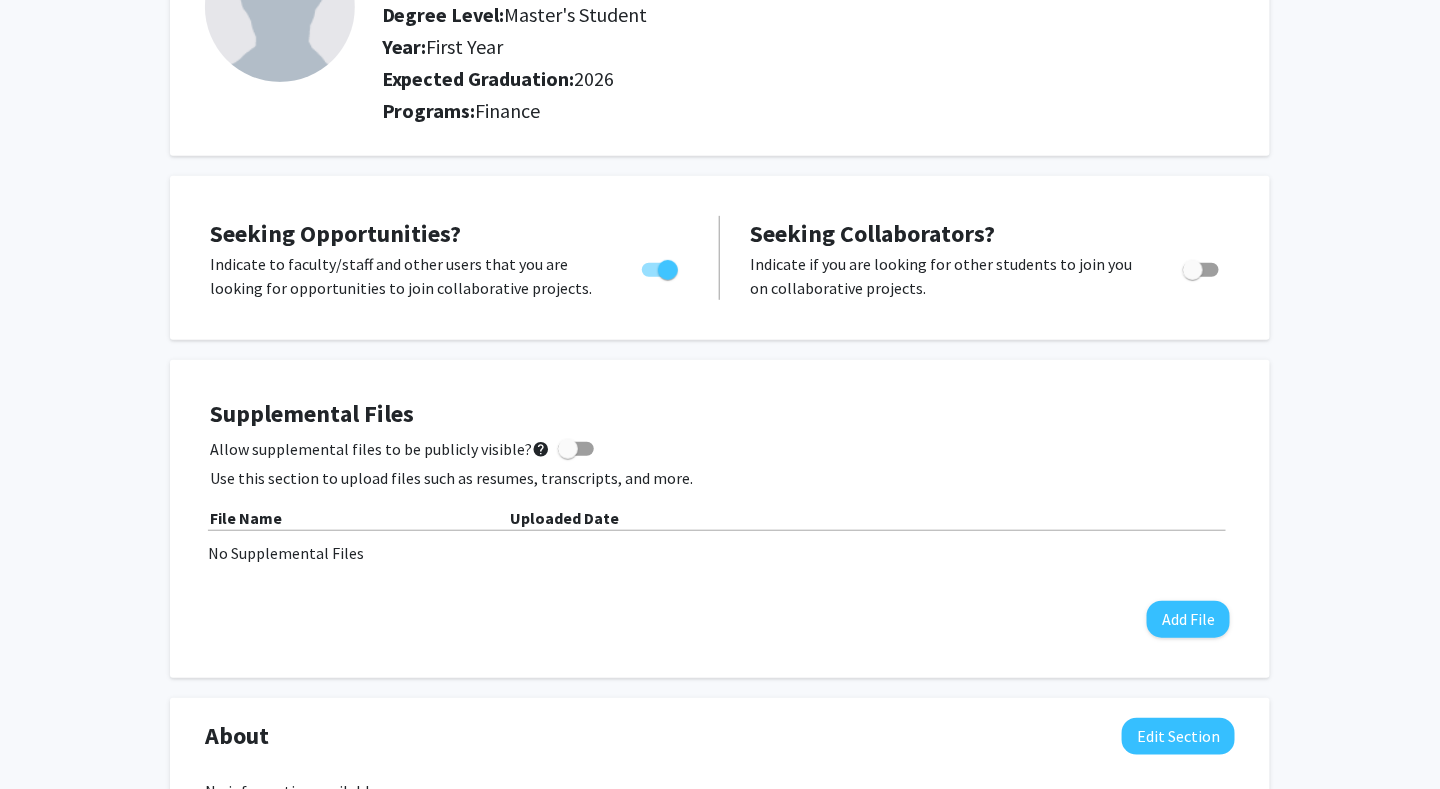 scroll, scrollTop: 0, scrollLeft: 0, axis: both 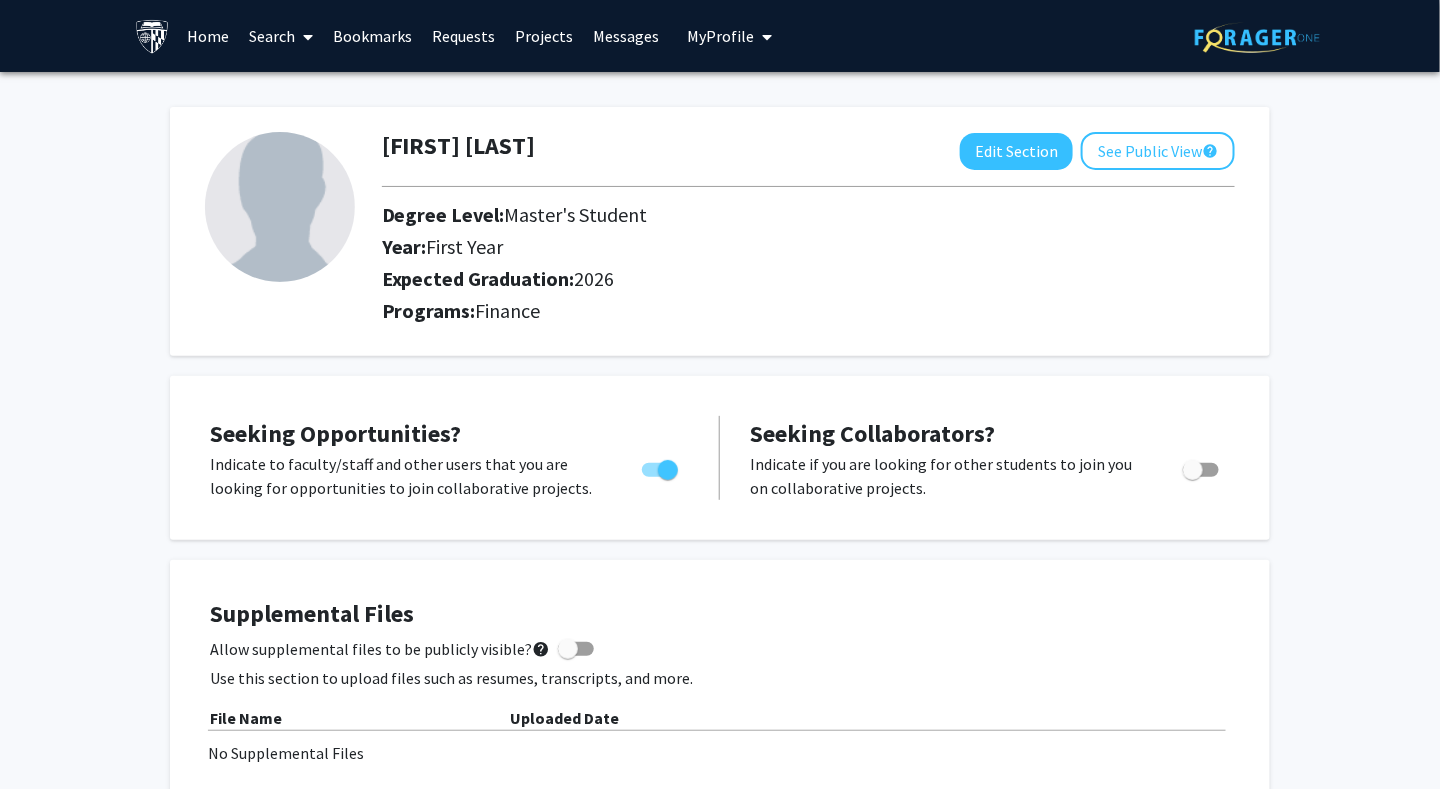 click on "Search" at bounding box center [282, 36] 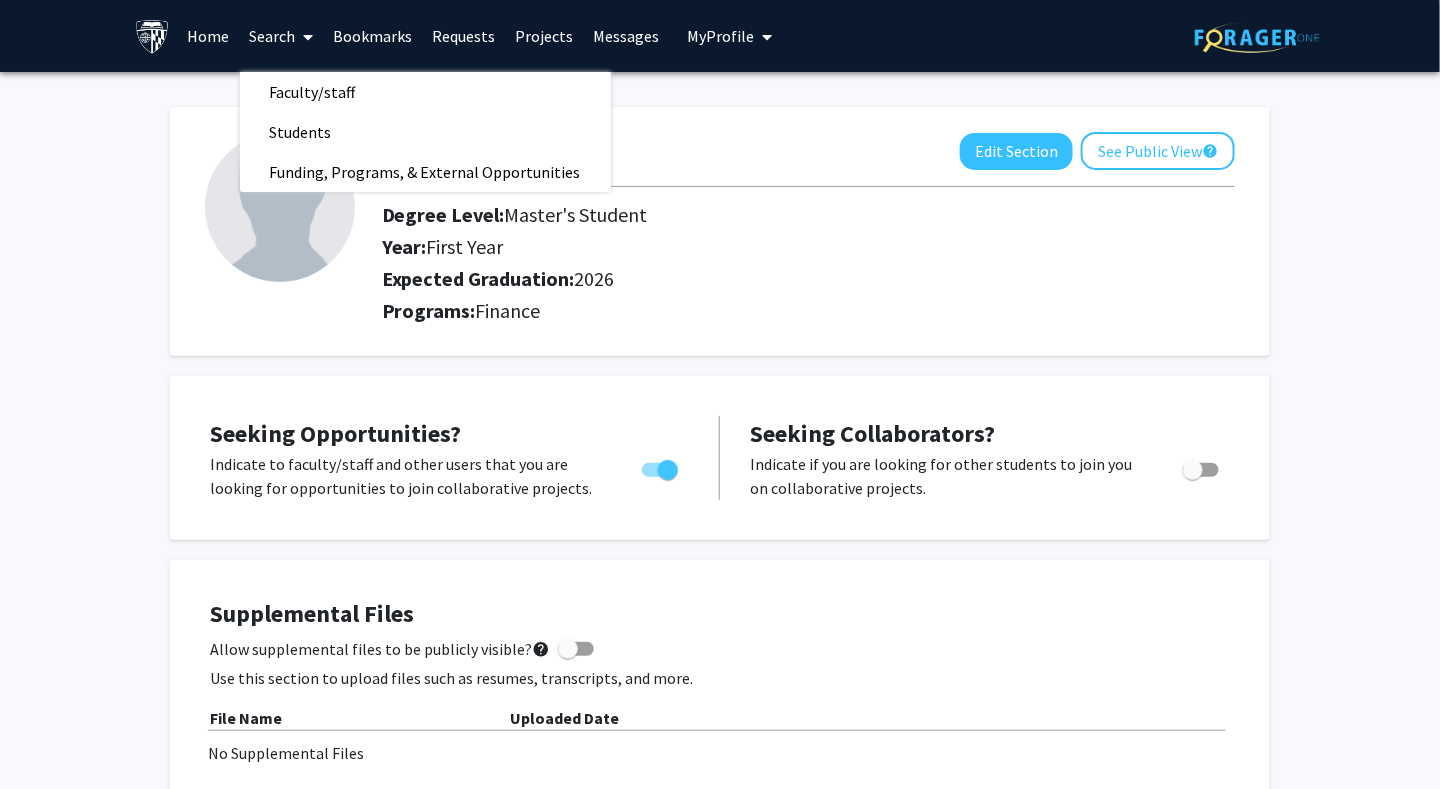 click on "[FIRST] [LAST] Edit Section See Public View help" at bounding box center [808, 151] 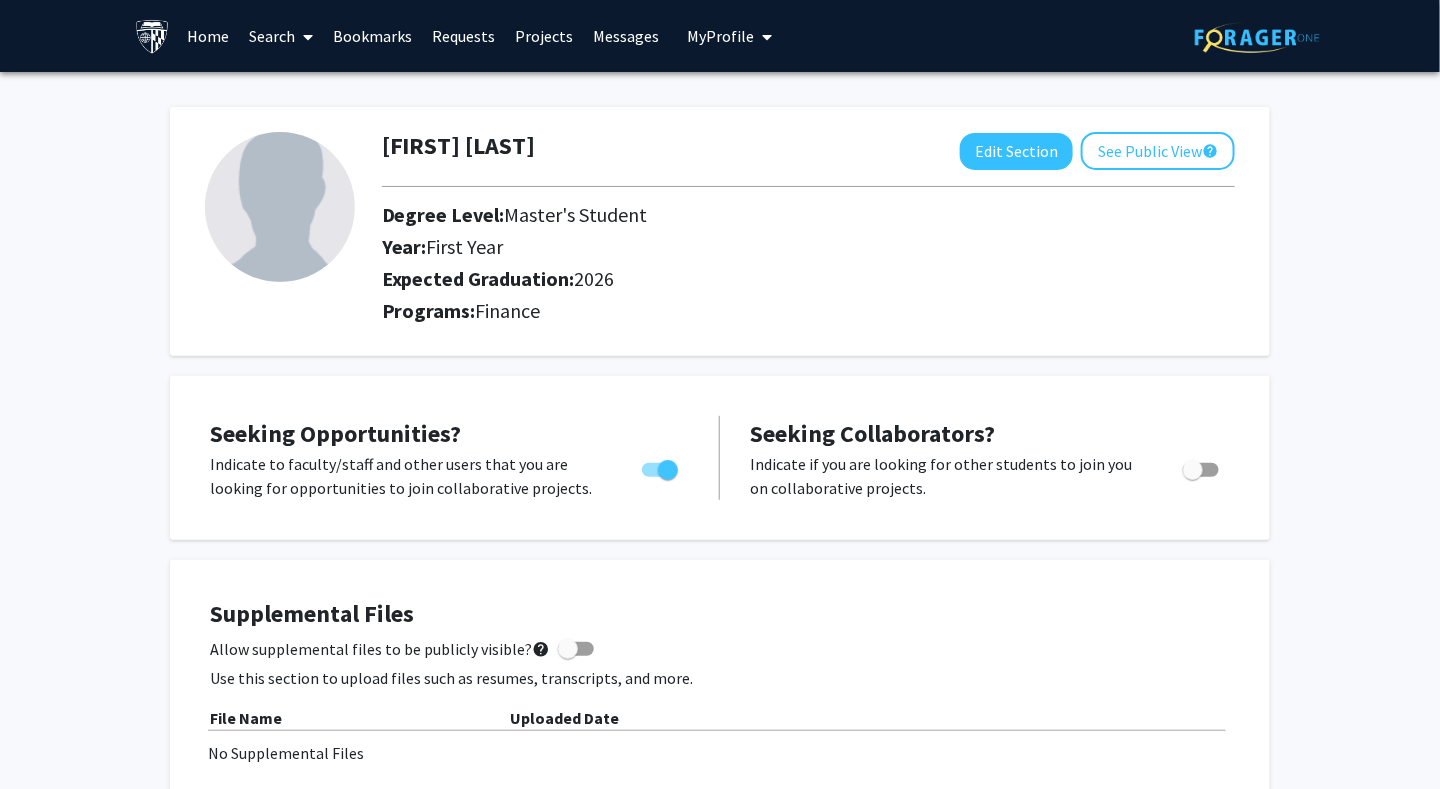 click on "Home" at bounding box center (209, 36) 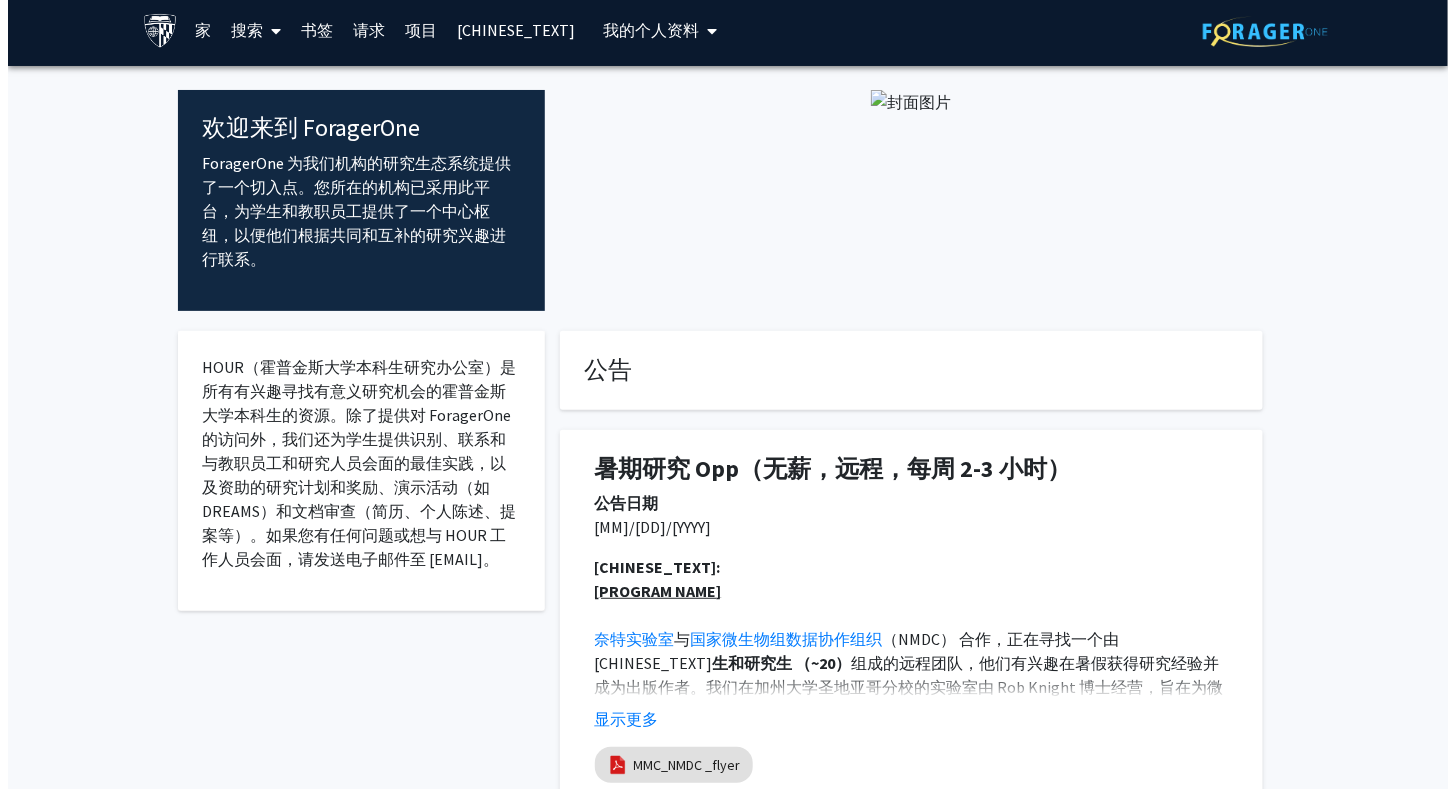 scroll, scrollTop: 0, scrollLeft: 0, axis: both 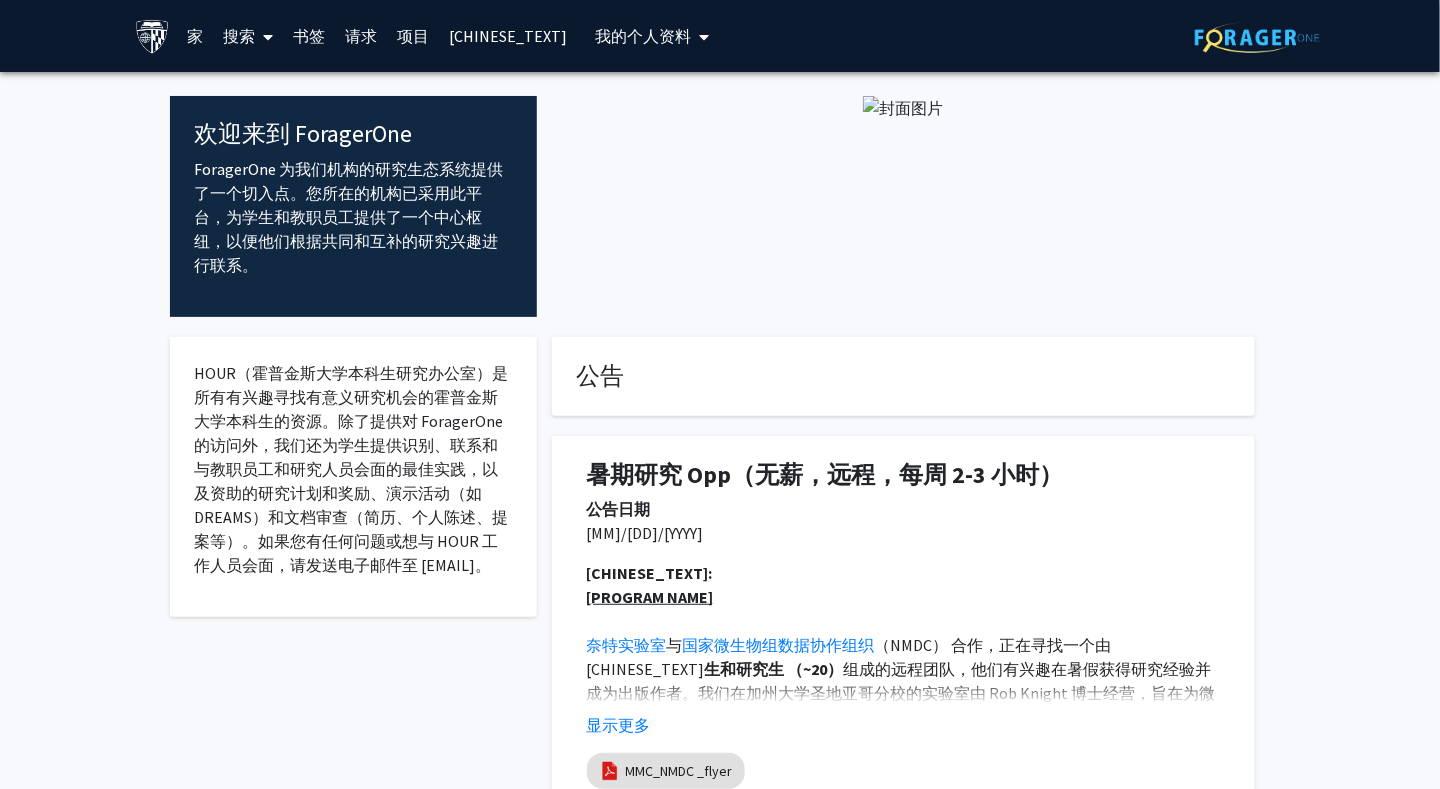 click on "请求" at bounding box center (362, 36) 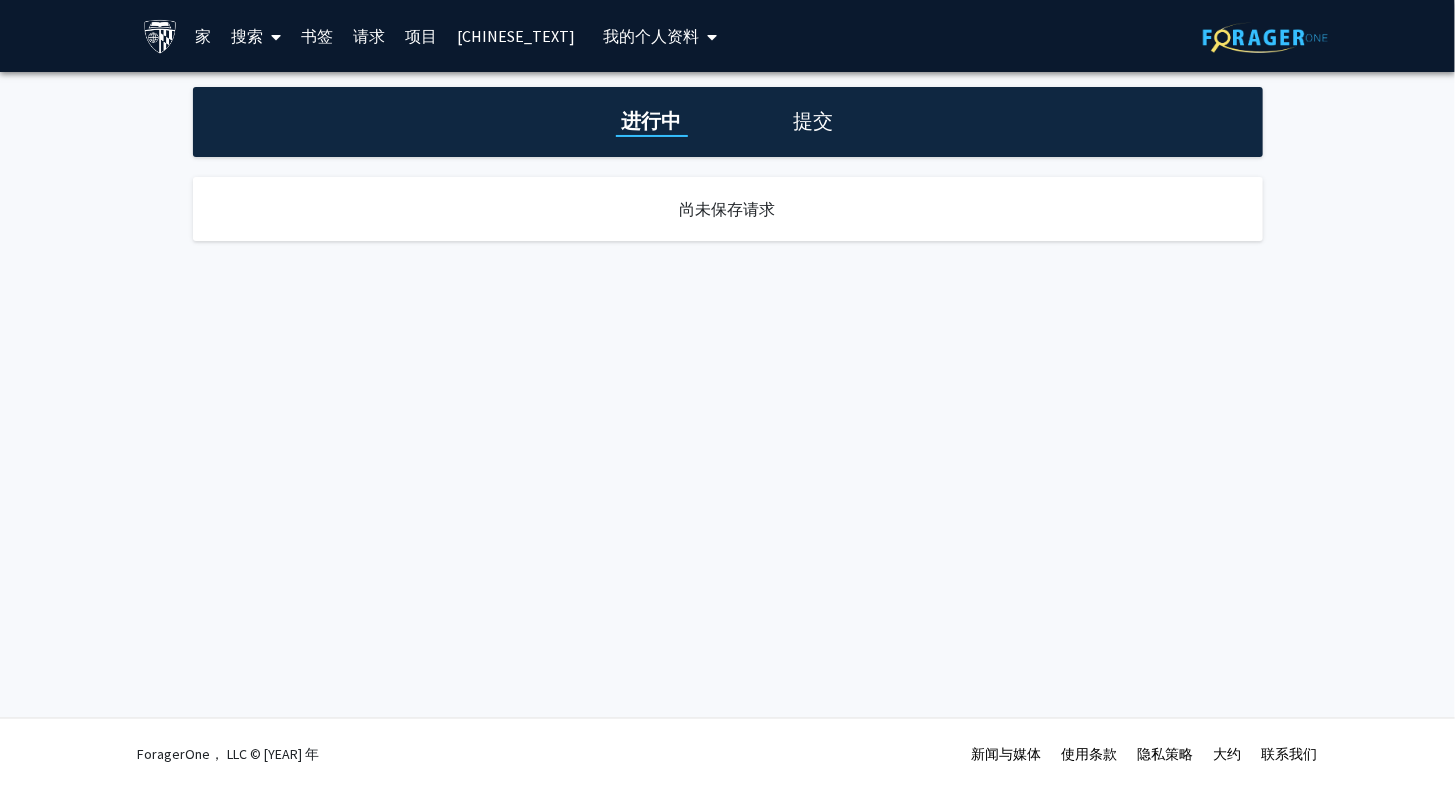 click on "项目" at bounding box center (421, 36) 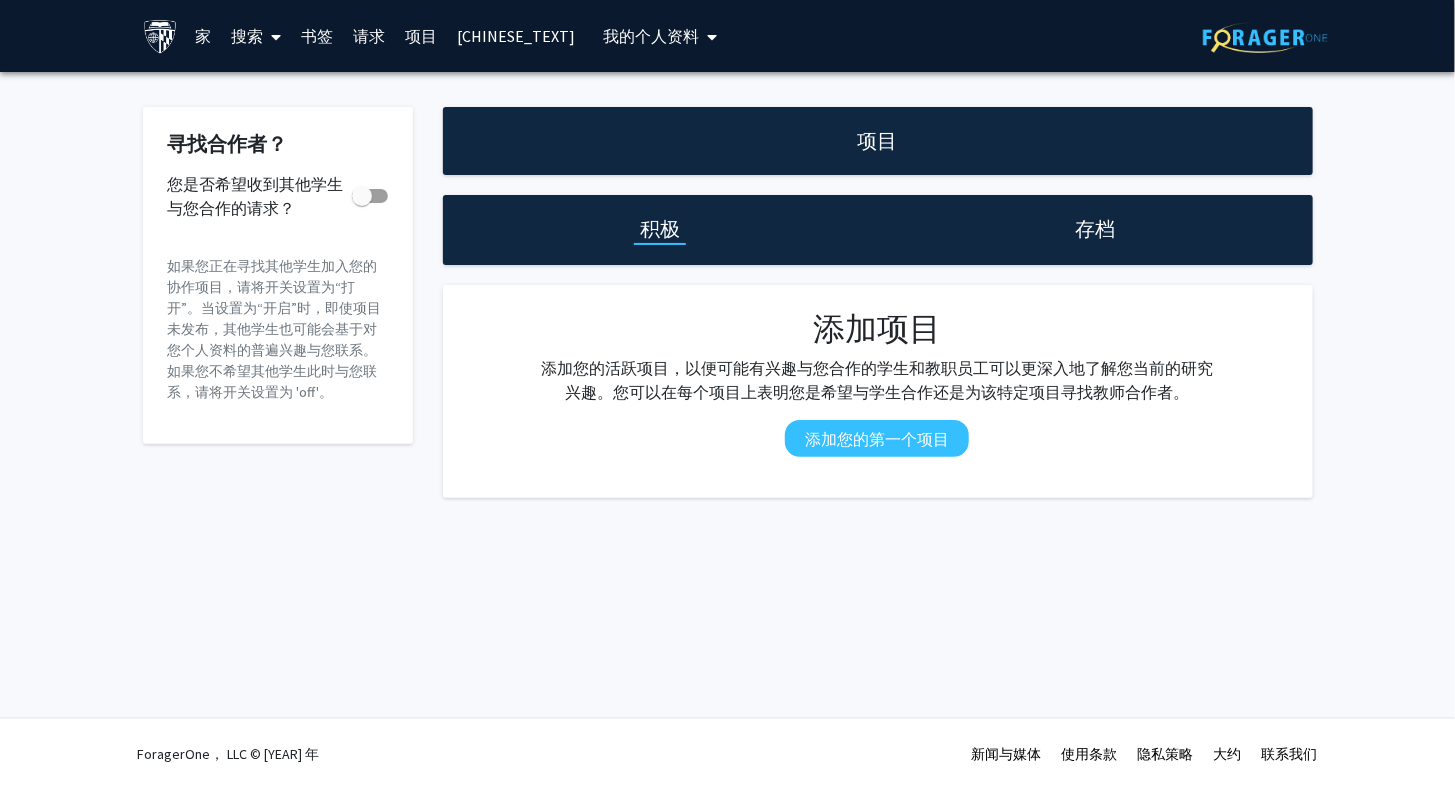 click on "存档" at bounding box center (660, 229) 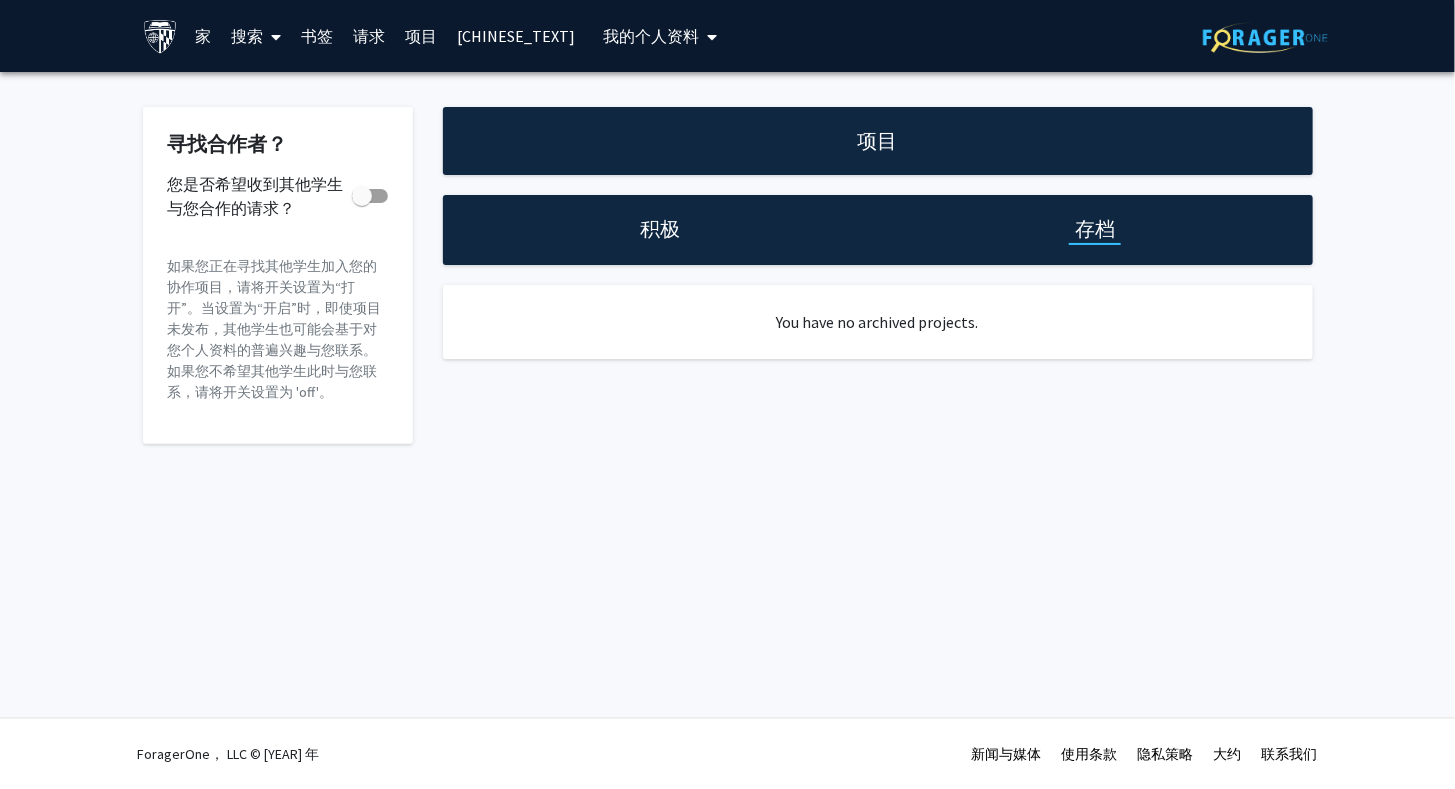 click on "积极" at bounding box center [660, 229] 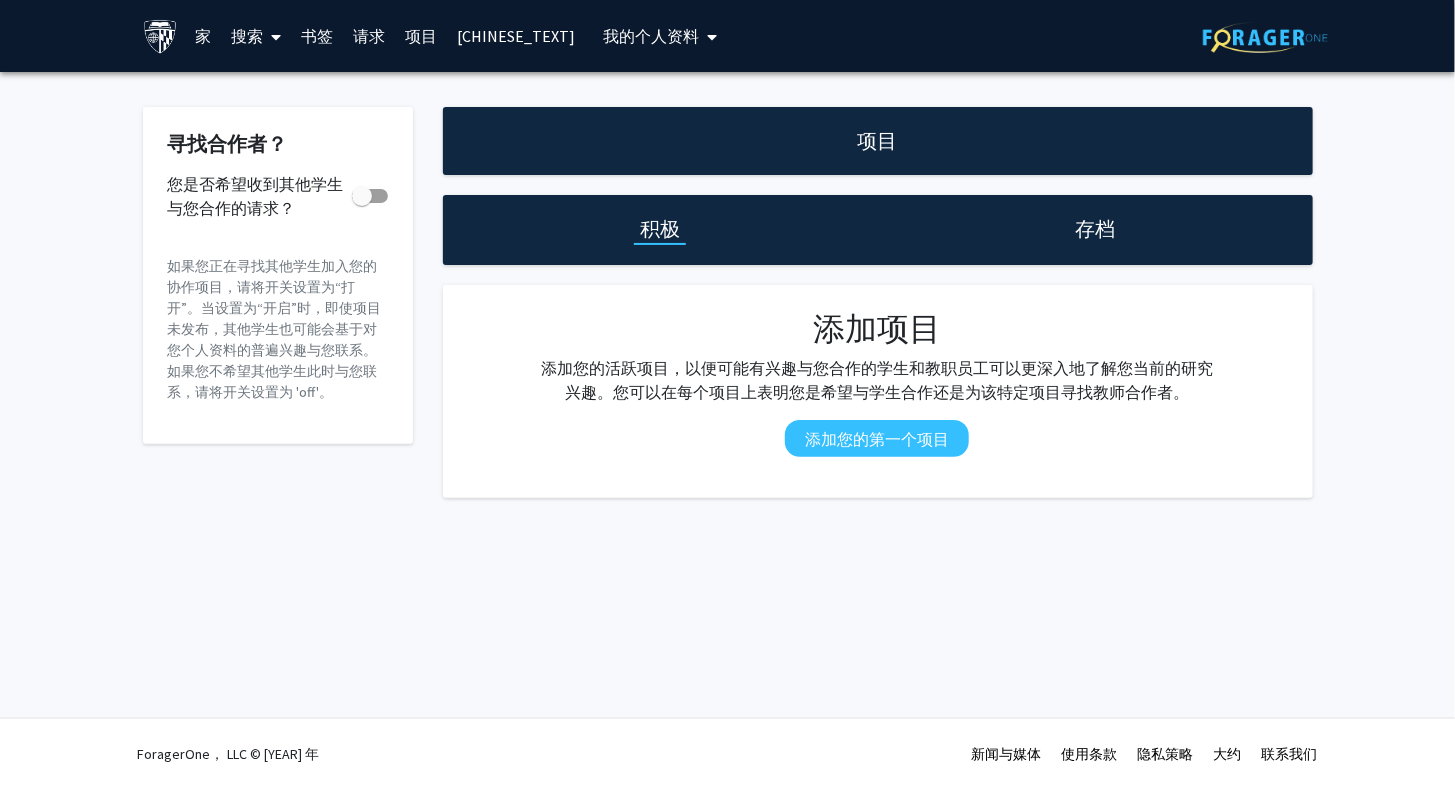 click on "我的个人资料" at bounding box center (651, 36) 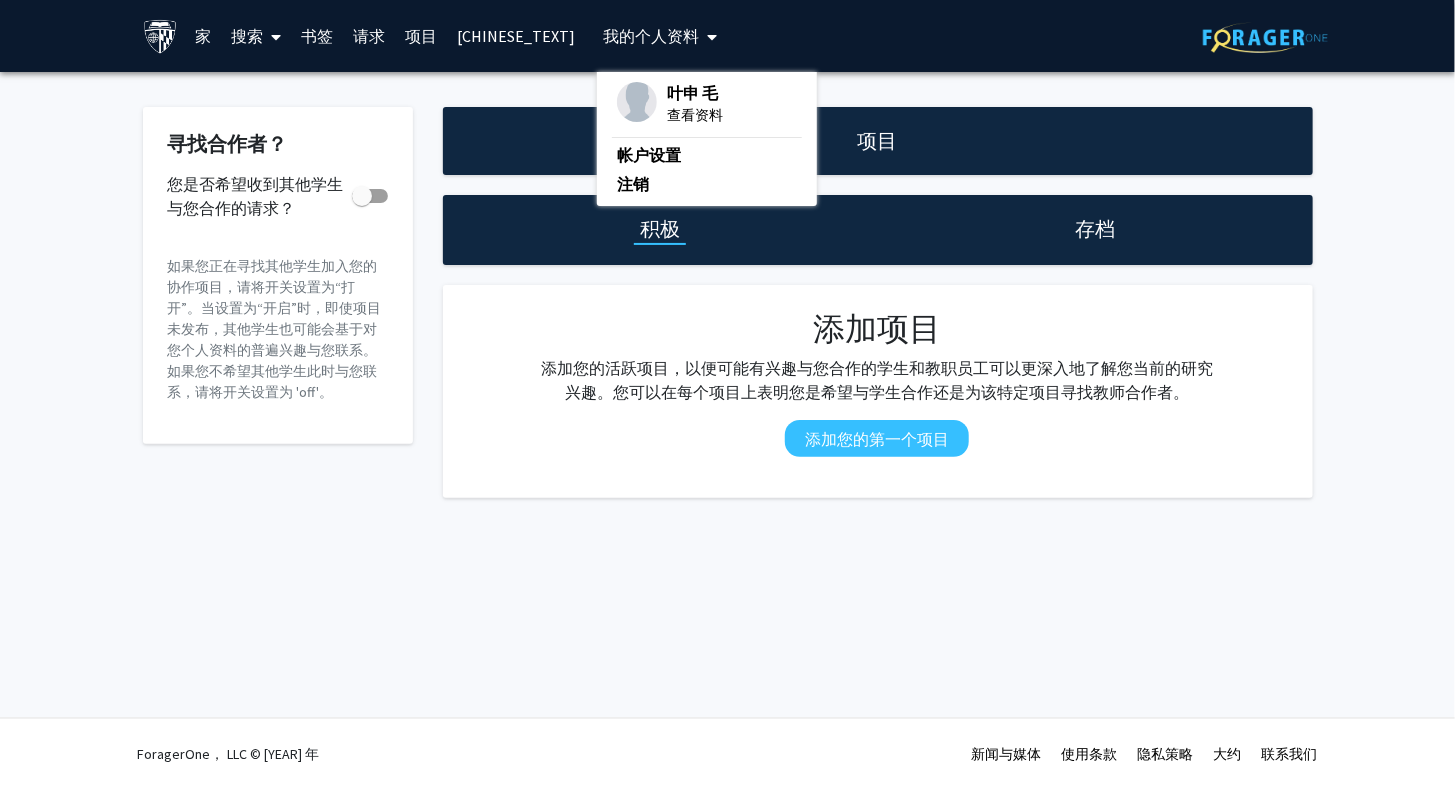 click on "搜索" at bounding box center (247, 36) 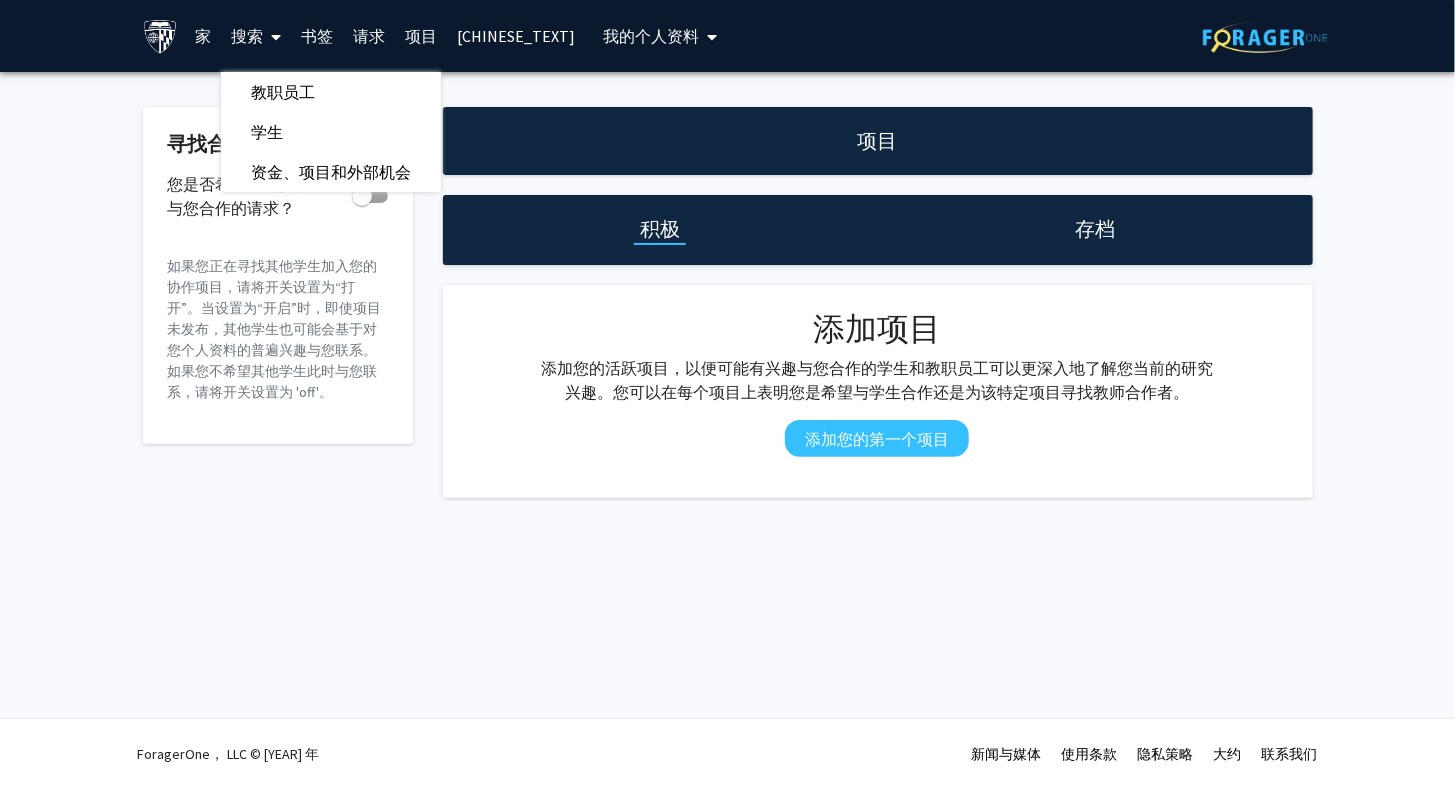 click on "书签" at bounding box center [317, 36] 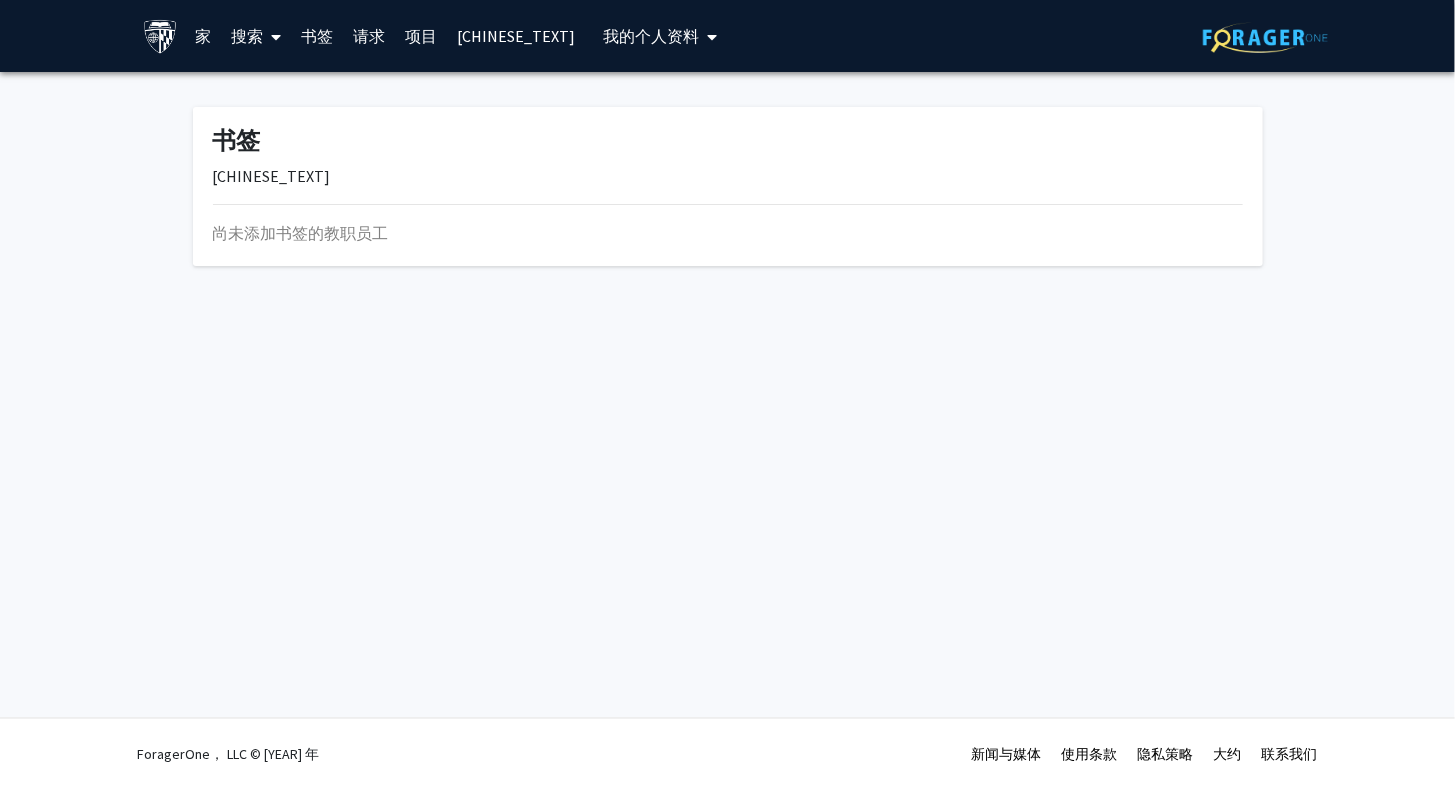 click on "项目" at bounding box center (421, 36) 